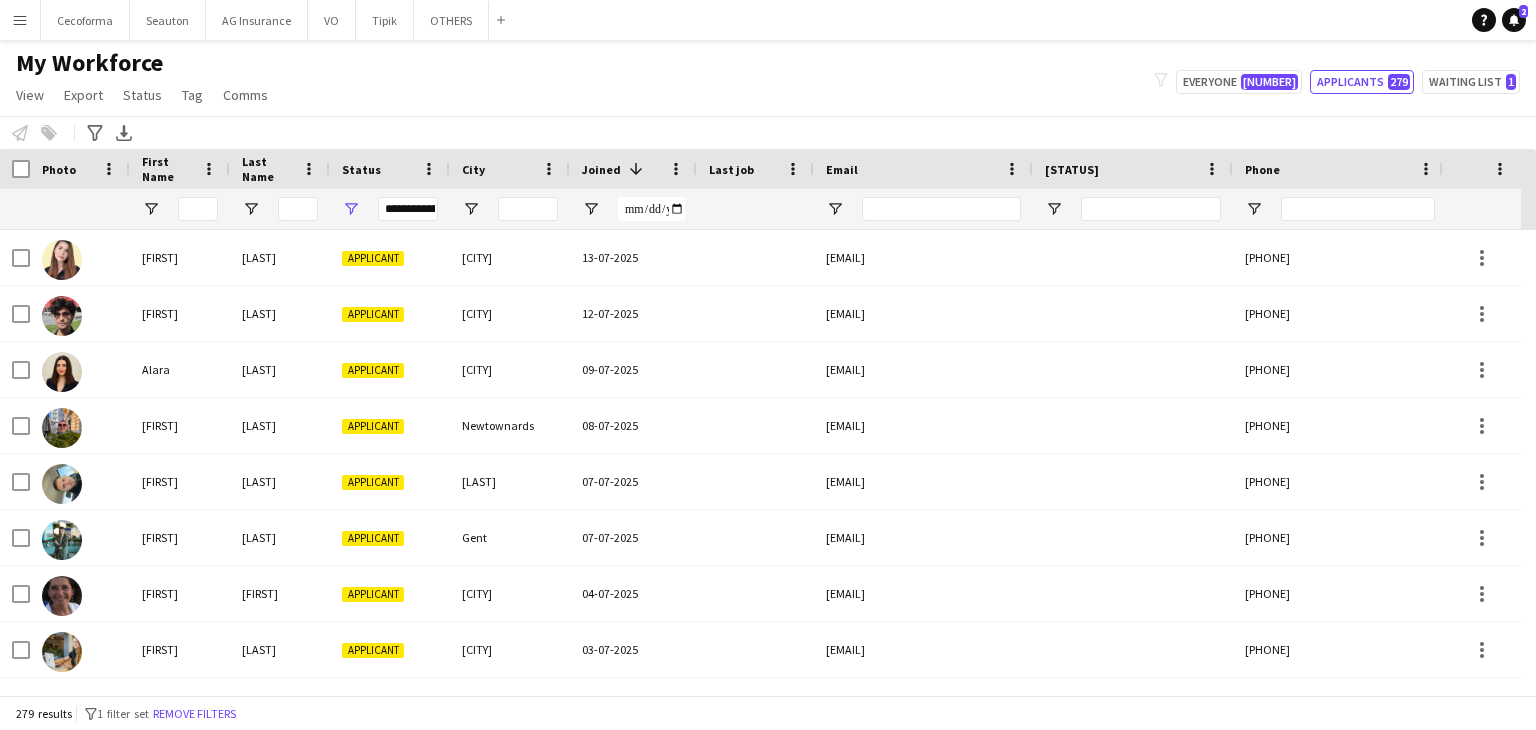 scroll, scrollTop: 0, scrollLeft: 0, axis: both 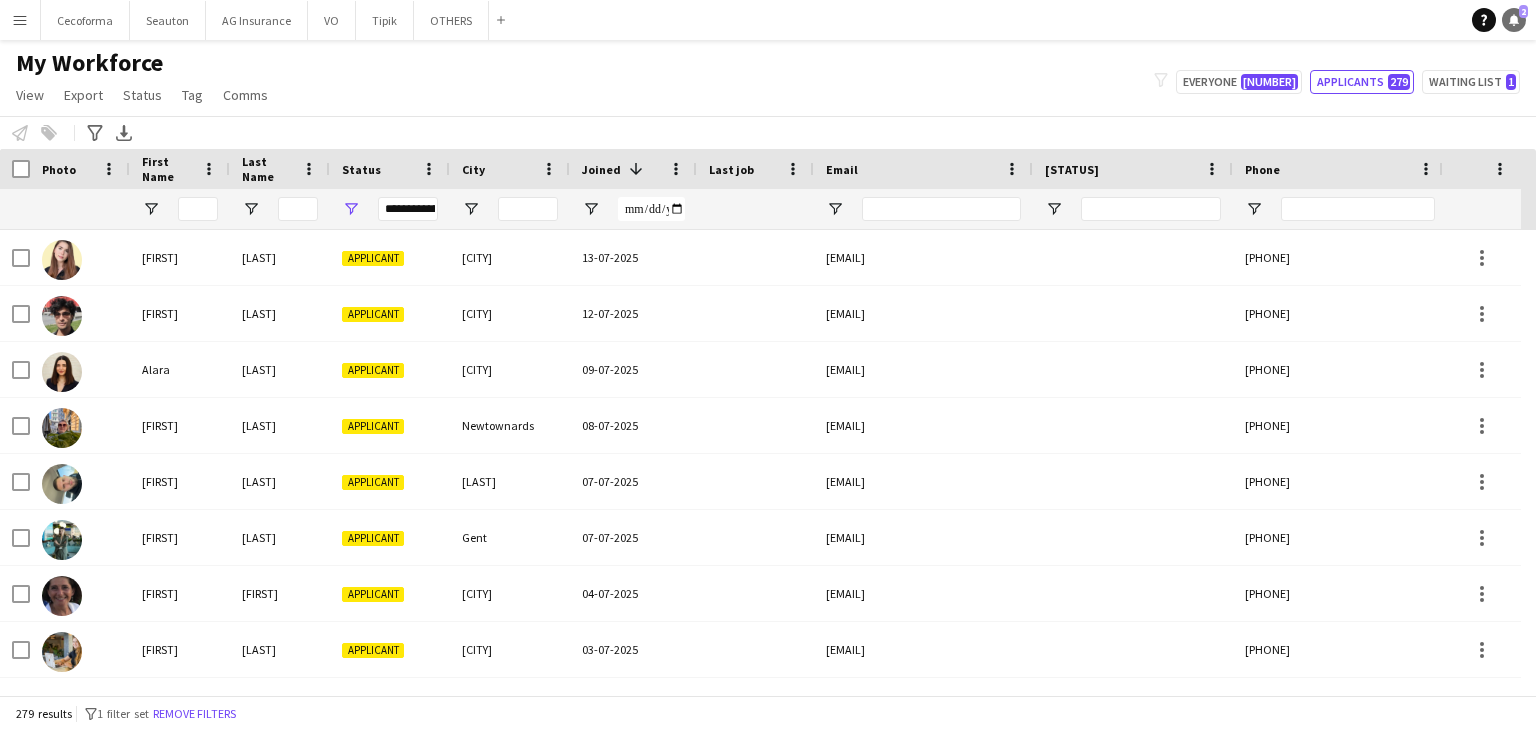 click 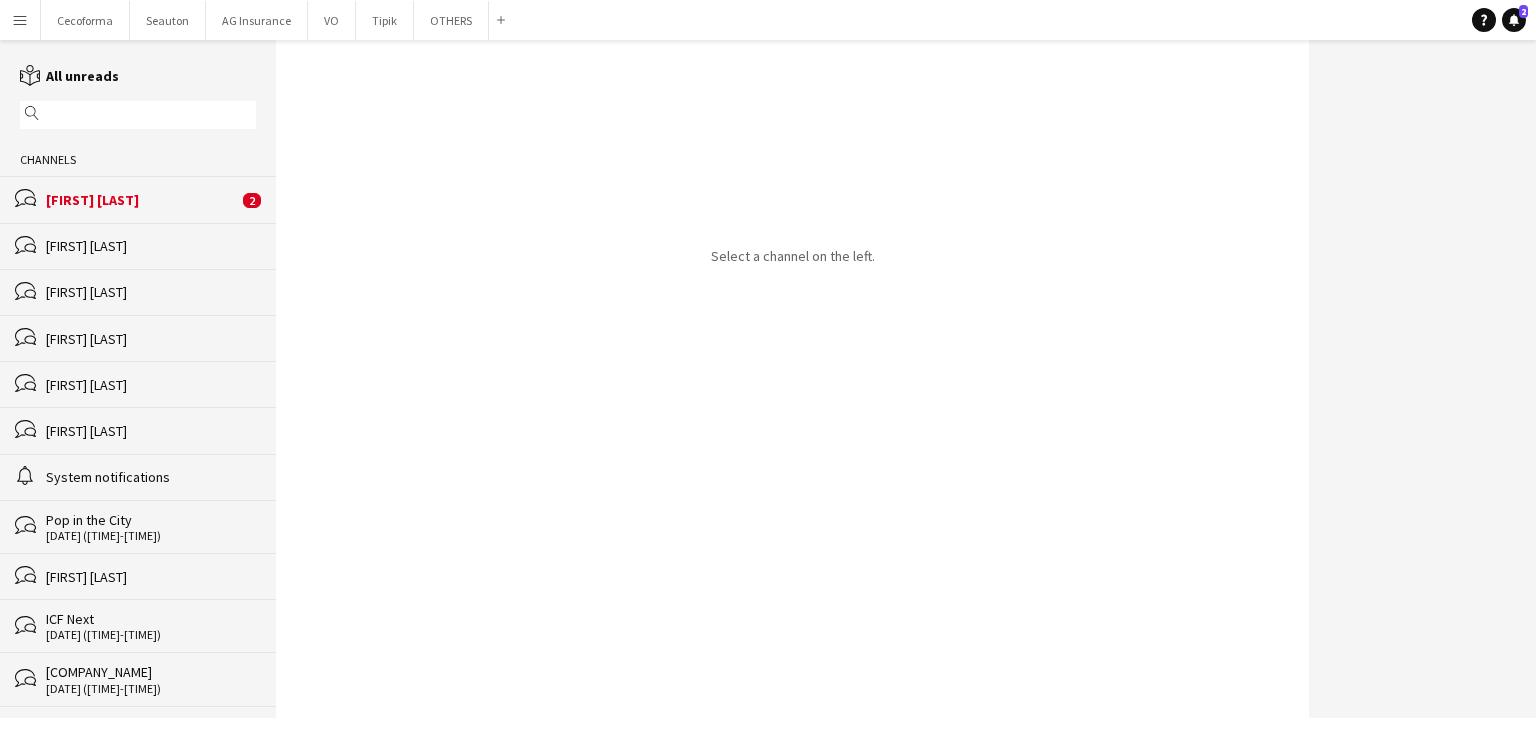 click on "[FIRST] [LAST]" 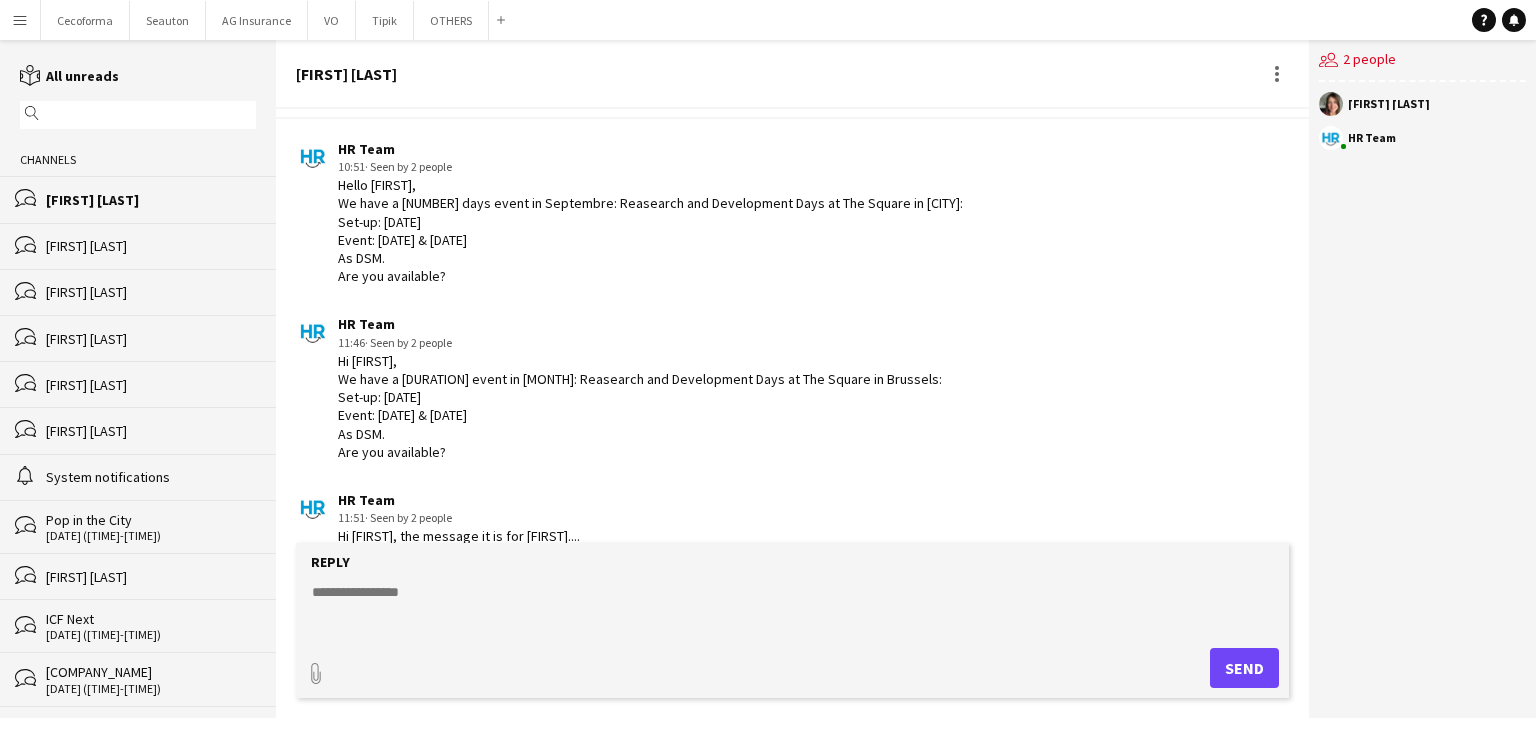 scroll, scrollTop: 3112, scrollLeft: 0, axis: vertical 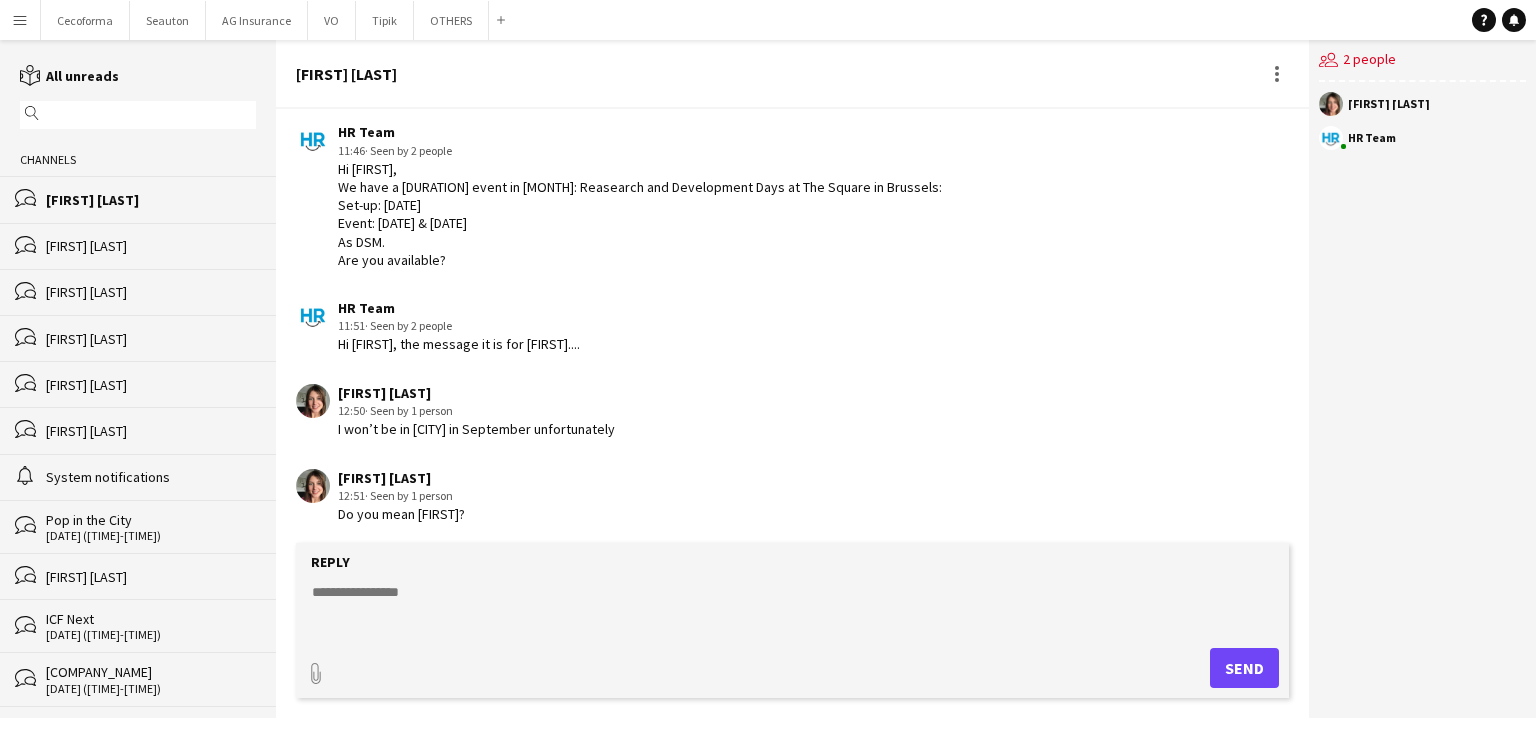 click on "bubbles
[FIRST] [LAST]" 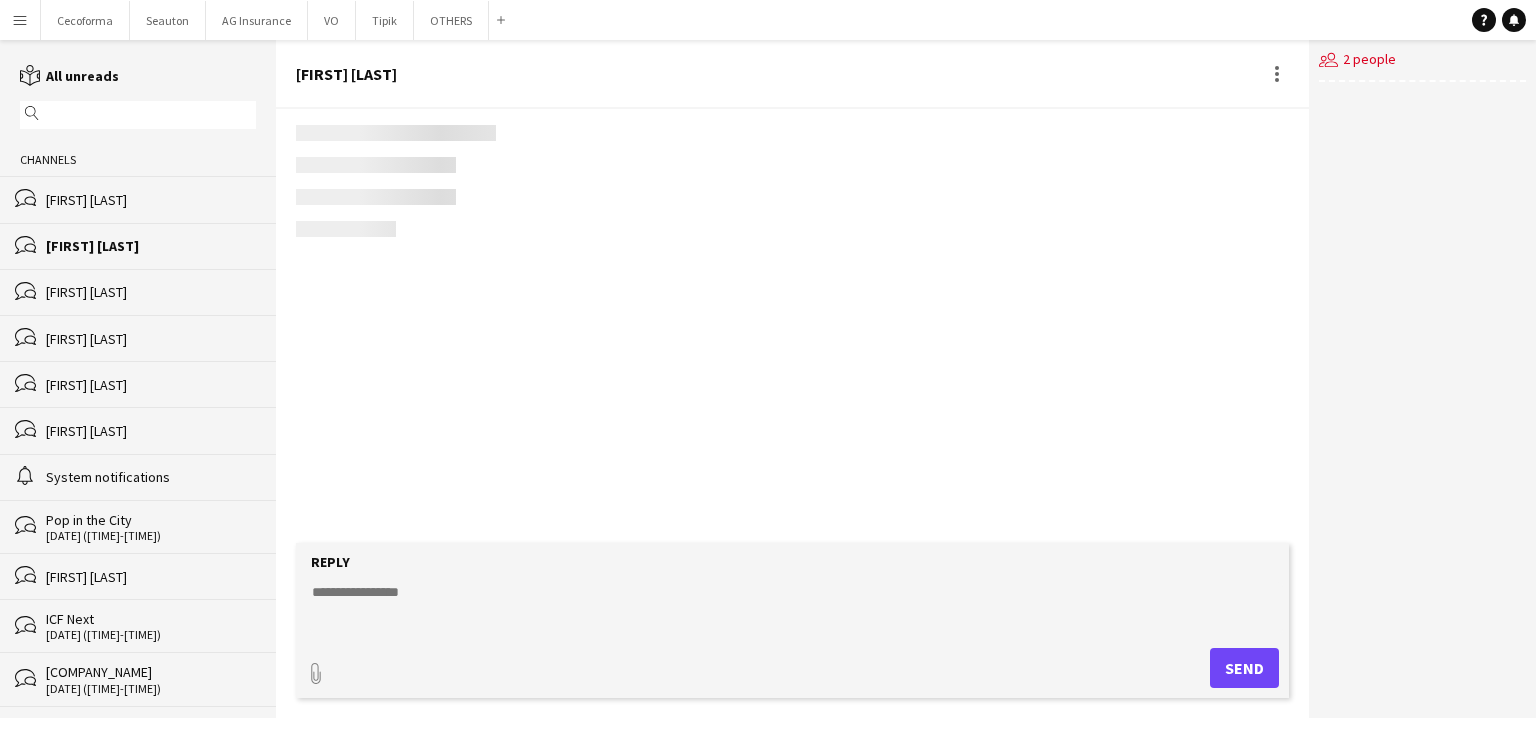 scroll, scrollTop: 2638, scrollLeft: 0, axis: vertical 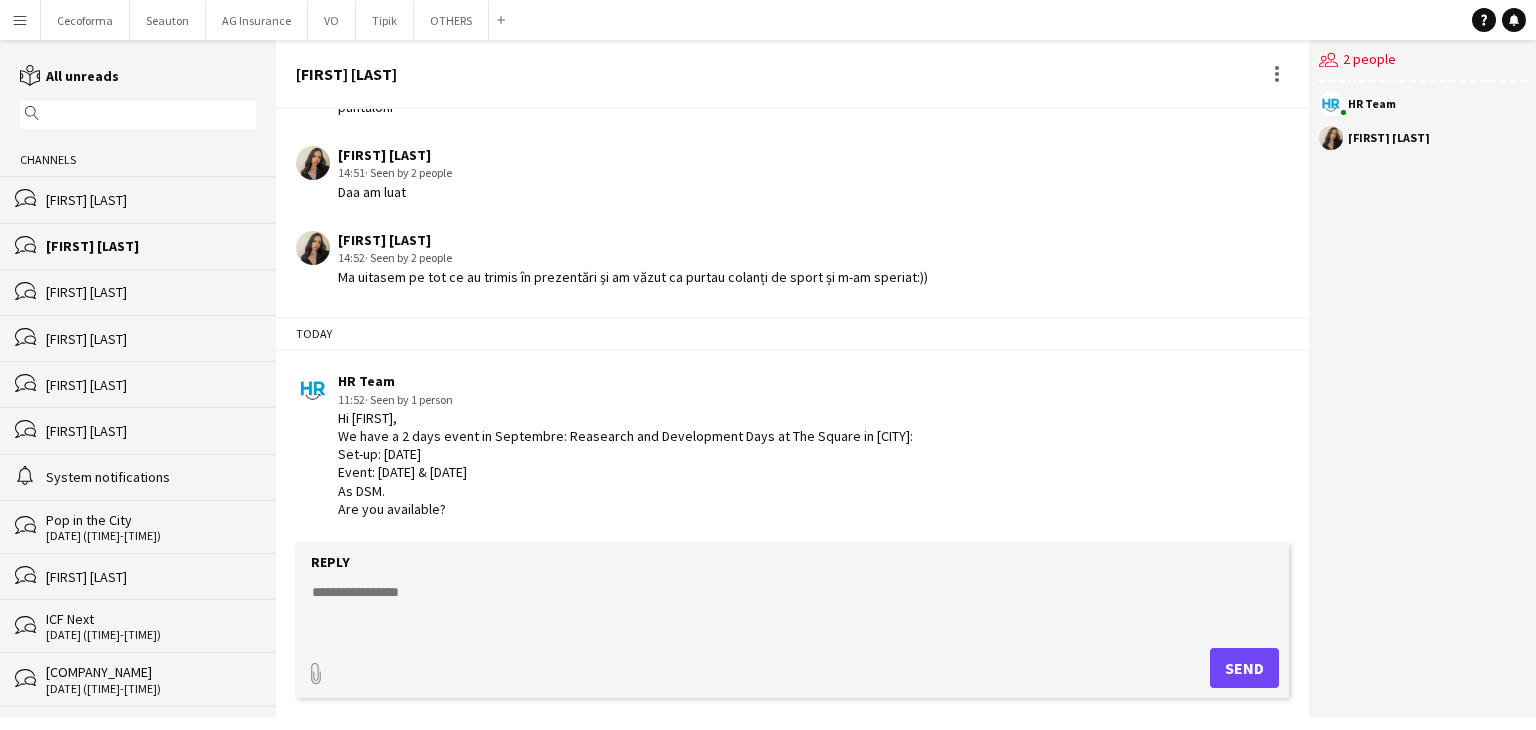 click on "[FIRST] [LAST]   [TIME]   · Seen by 2 people   Daa am luat" 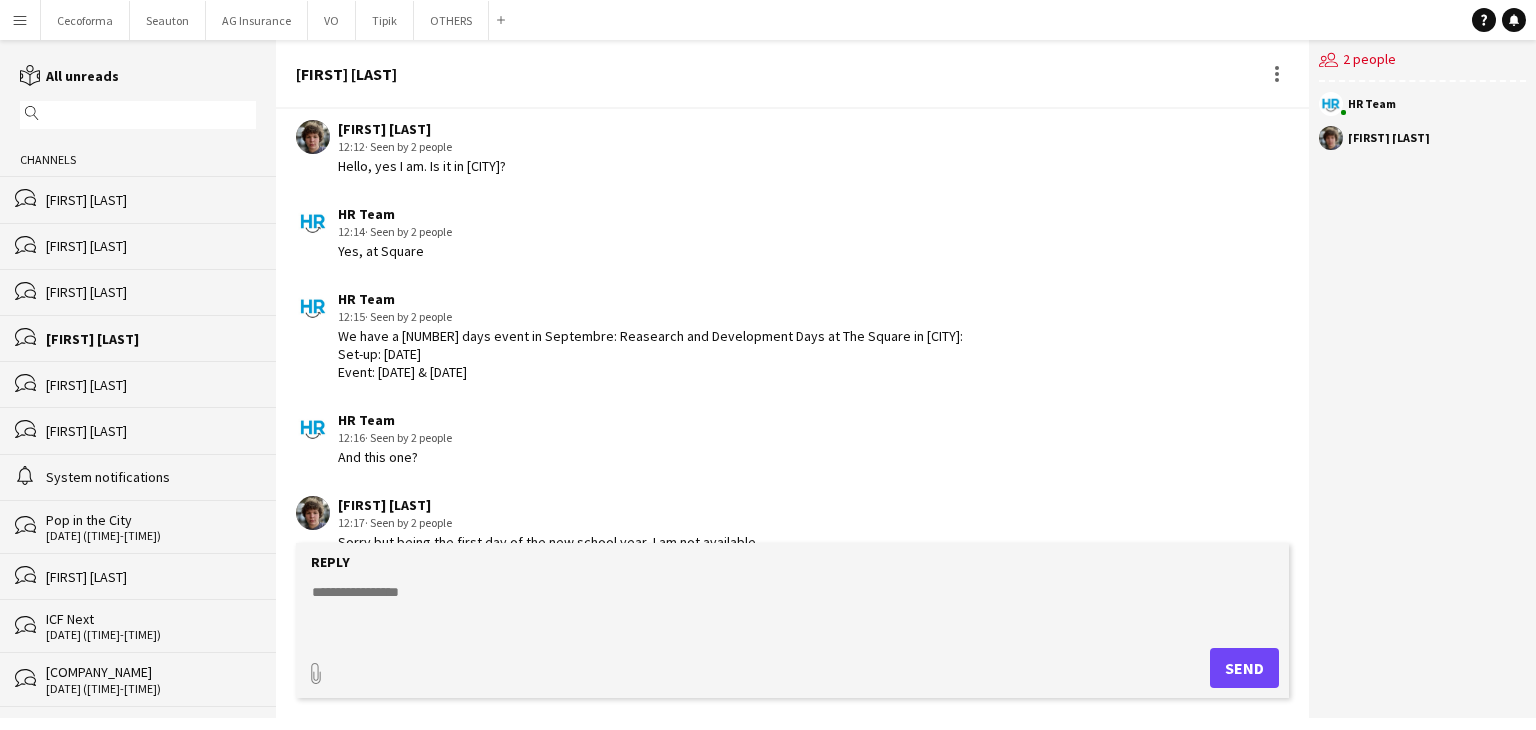 scroll, scrollTop: 2358, scrollLeft: 0, axis: vertical 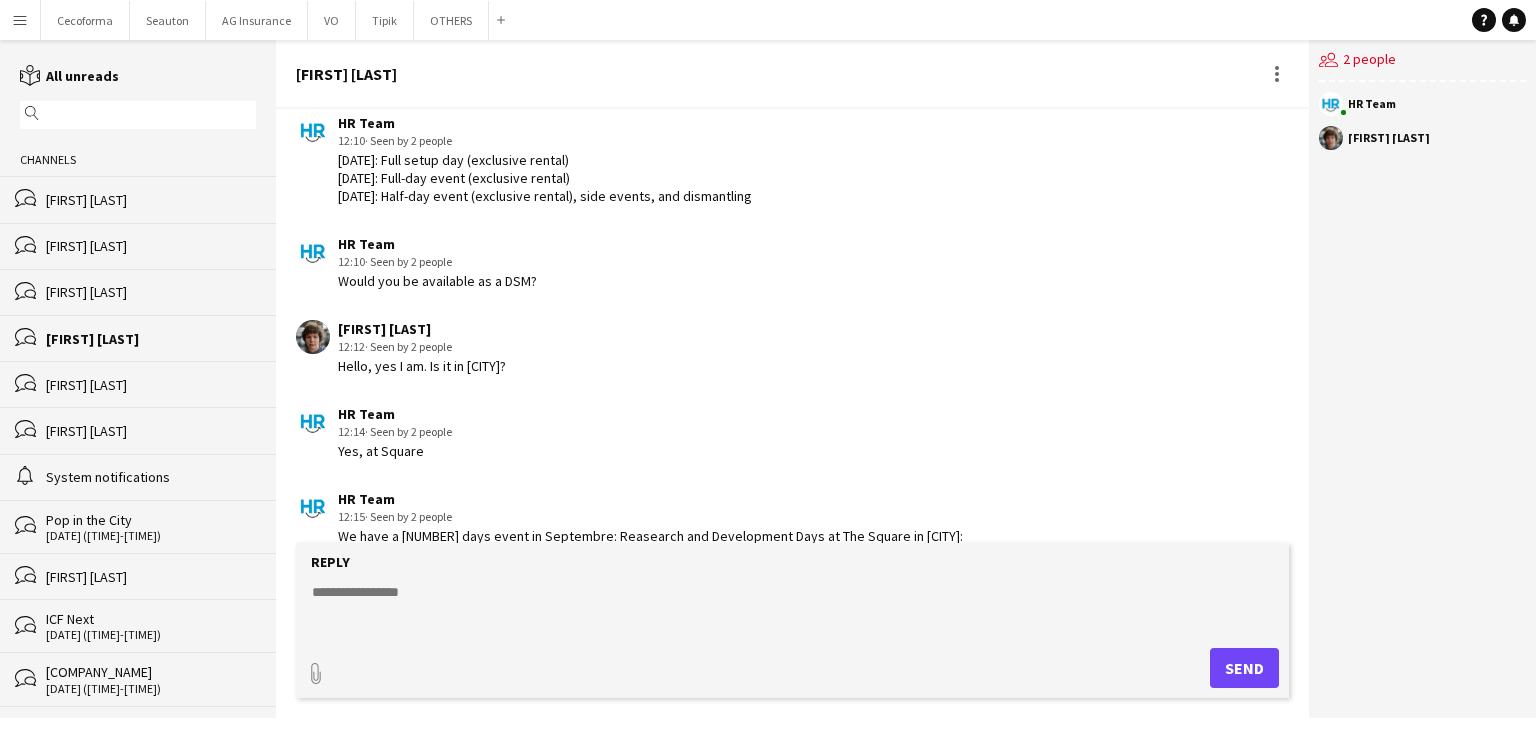 drag, startPoint x: 332, startPoint y: 168, endPoint x: 708, endPoint y: 208, distance: 378.12167 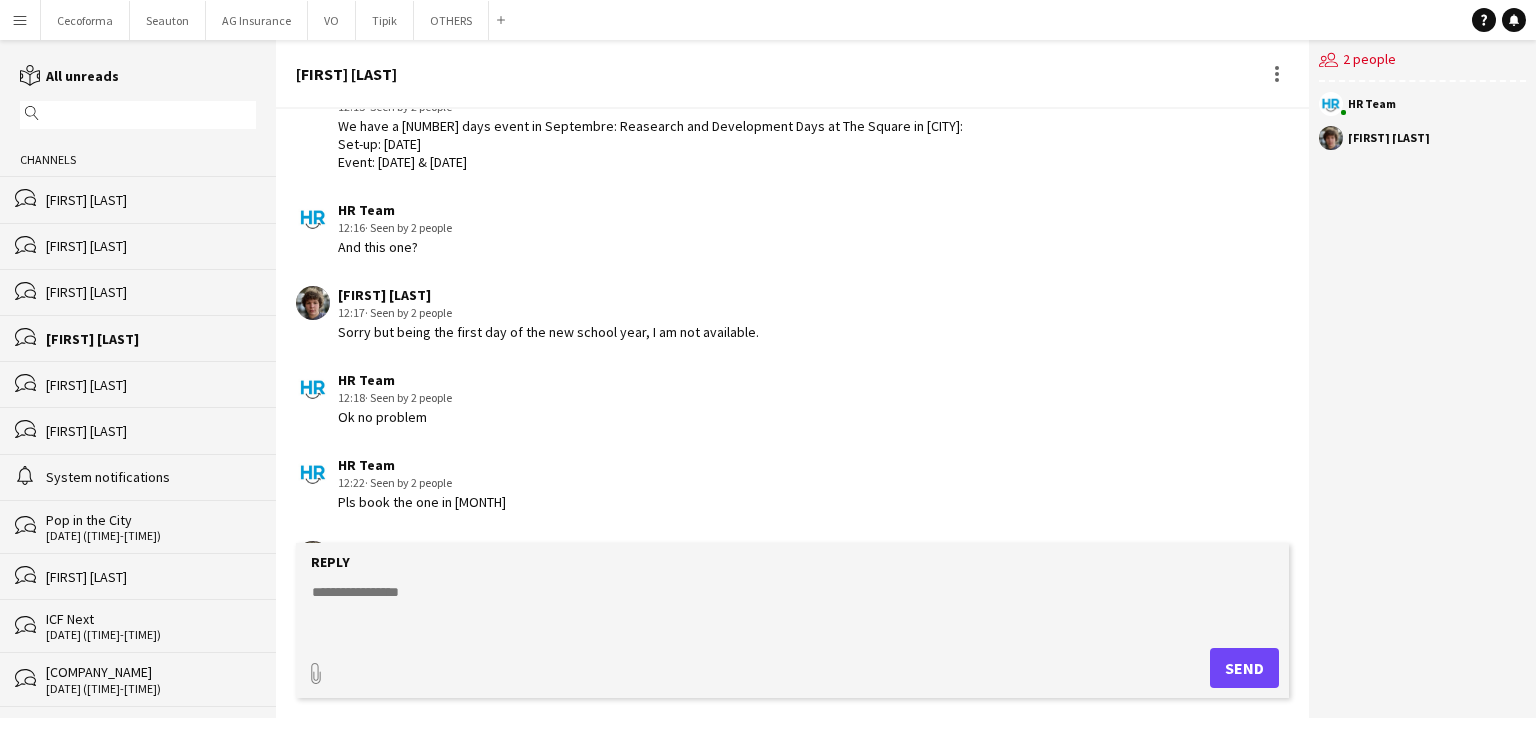 scroll, scrollTop: 2858, scrollLeft: 0, axis: vertical 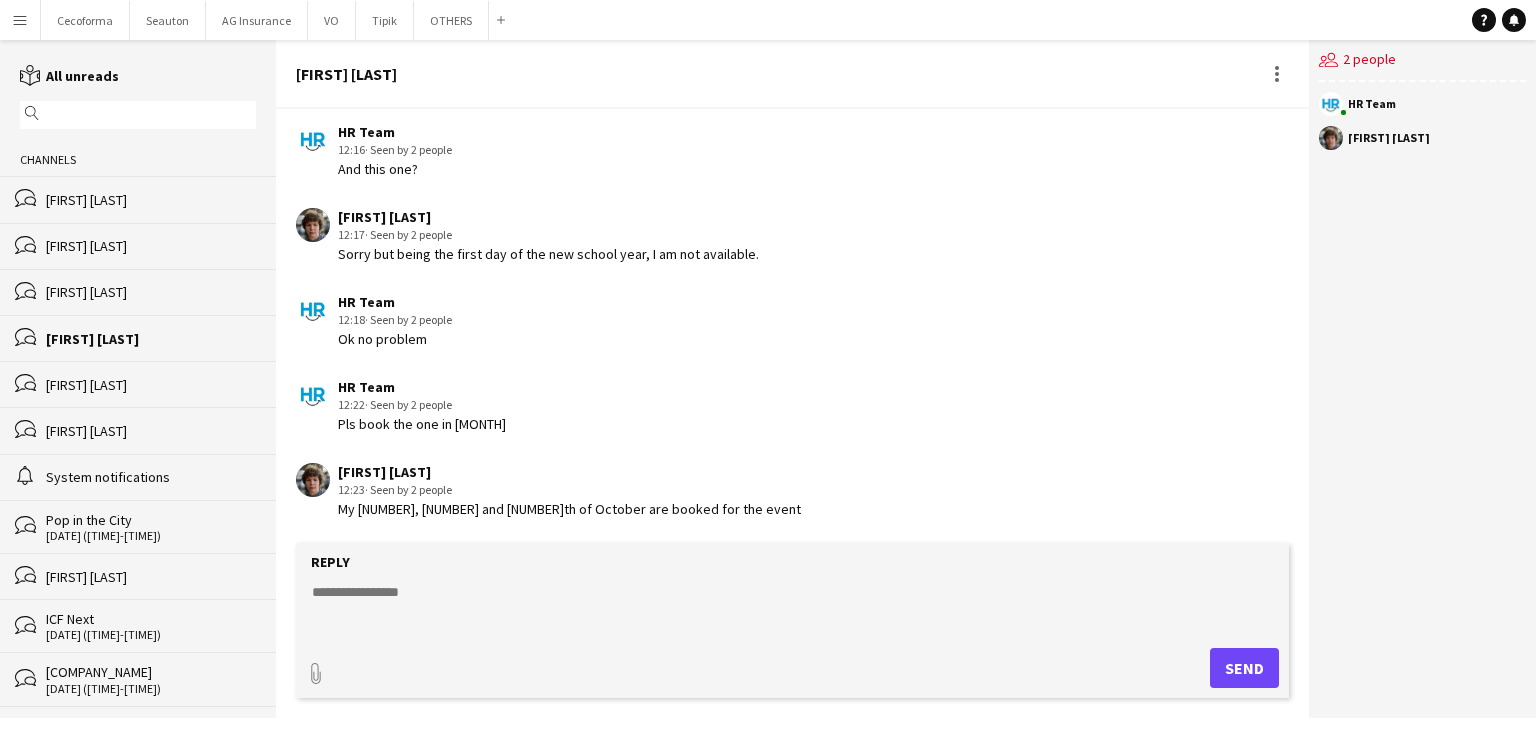 click on "[DATE] [FIRST] [TIME] · Seen by [NUMBER] people Hello, yes I am interested to go. Thank you for the job offer. HR Team [TIME] · Seen by [NUMBER] people Bonjour [FIRST], peux-tu travailler le [DATE] à AG sur le deux shifts, [TIME]-[TIME] et [TIME]-[TIME]? [FIRST] [TIME] · Seen by [NUMBER] people Bonjour, oui je suis disponible. [FIRST] [TIME] · Seen by [NUMBER] people Préférablement pour un seul des deux. HR Team [TIME] · Seen by [NUMBER] people OK, merci. [DATE] HR Team [TIME] · Seen by [NUMBER] people Bonjour [FIRST], est-tu dispo pour:
Digital stage manager les [DATE], [DATE] et [DATE].
Event : [EVENT]
Location : [LOCATION],
[STREET], [POSTAL_CODE] [CITY]
Horaire :
[DATE]: [DETAIL], [TIME]-[TIME]
[DATE]: [DETAIL], [TIME]-[TIME]
[DATE]: [DETAIL]. [TIME] – [TIME]
Merci pour ton réponse. [FIRST] [TIME] · Seen by [NUMBER] people [TIME]" 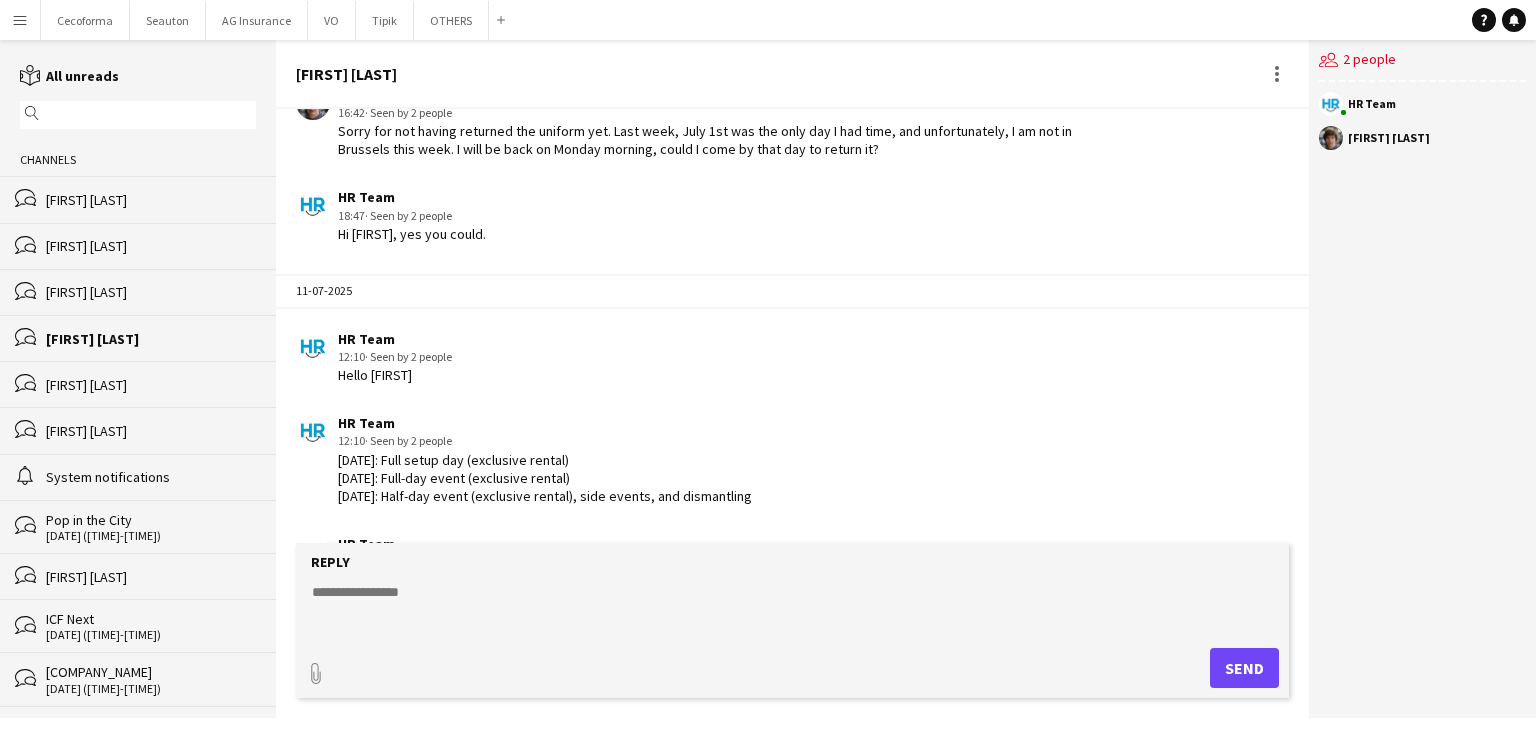 scroll, scrollTop: 2158, scrollLeft: 0, axis: vertical 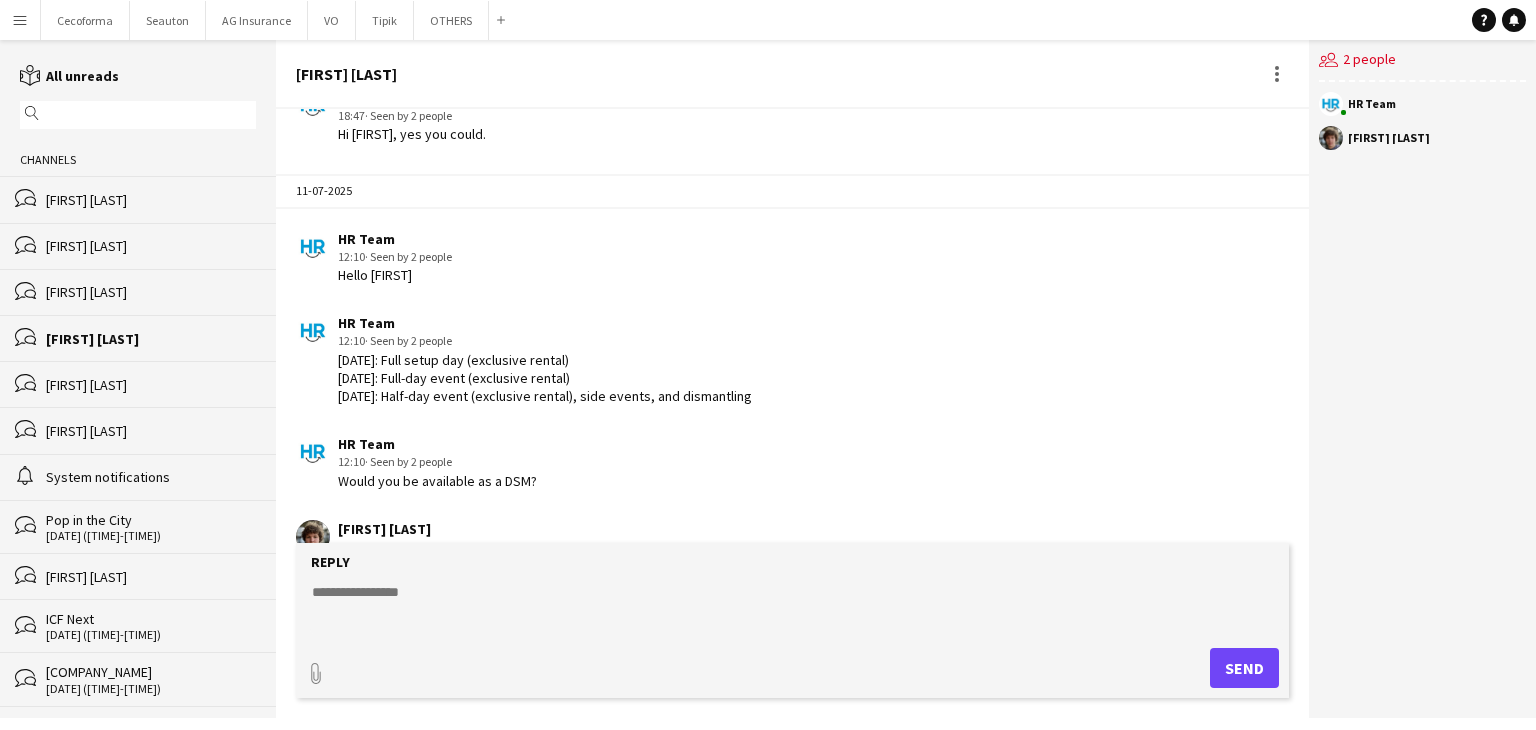 click on "[DATE] [FIRST] [TIME] · Seen by [NUMBER] people Hello, yes I am interested to go. Thank you for the job offer. HR Team [TIME] · Seen by [NUMBER] people Bonjour [FIRST], peux-tu travailler le [DATE] à AG sur le deux shifts, [TIME]-[TIME] et [TIME]-[TIME]? [FIRST] [TIME] · Seen by [NUMBER] people Bonjour, oui je suis disponible. [FIRST] [TIME] · Seen by [NUMBER] people Préférablement pour un seul des deux. HR Team [TIME] · Seen by [NUMBER] people OK, merci. [DATE] HR Team [TIME] · Seen by [NUMBER] people Bonjour [FIRST], est-tu dispo pour:
Digital stage manager les [DATE], [DATE] et [DATE].
Event : [EVENT]
Location : [LOCATION],
[STREET], [POSTAL_CODE] [CITY]
Horaire :
[DATE]: [DETAIL], [TIME]-[TIME]
[DATE]: [DETAIL], [TIME]-[TIME]
[DATE]: [DETAIL]. [TIME] – [TIME]
Merci pour ton réponse. [FIRST] [TIME] · Seen by [NUMBER] people [TIME]" 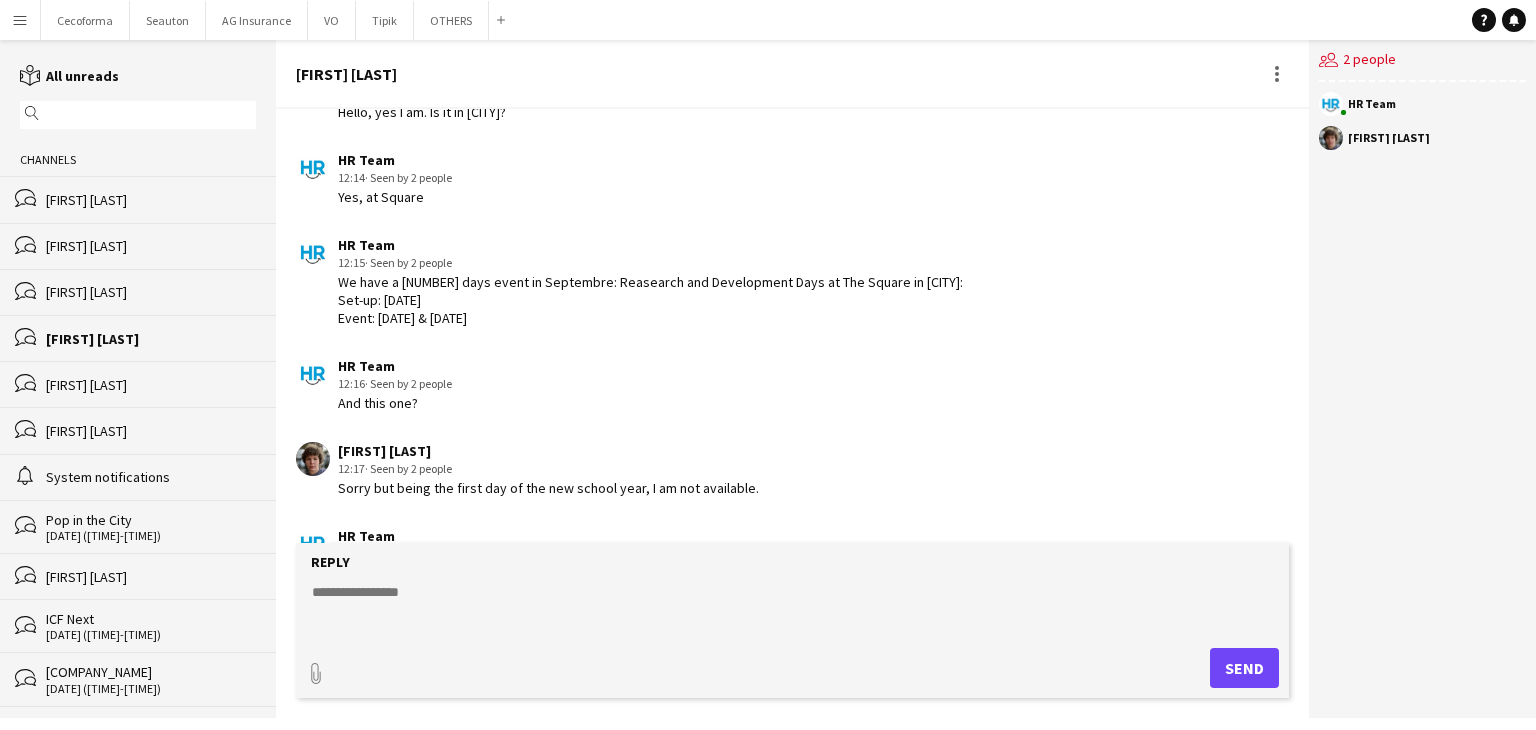 scroll, scrollTop: 2858, scrollLeft: 0, axis: vertical 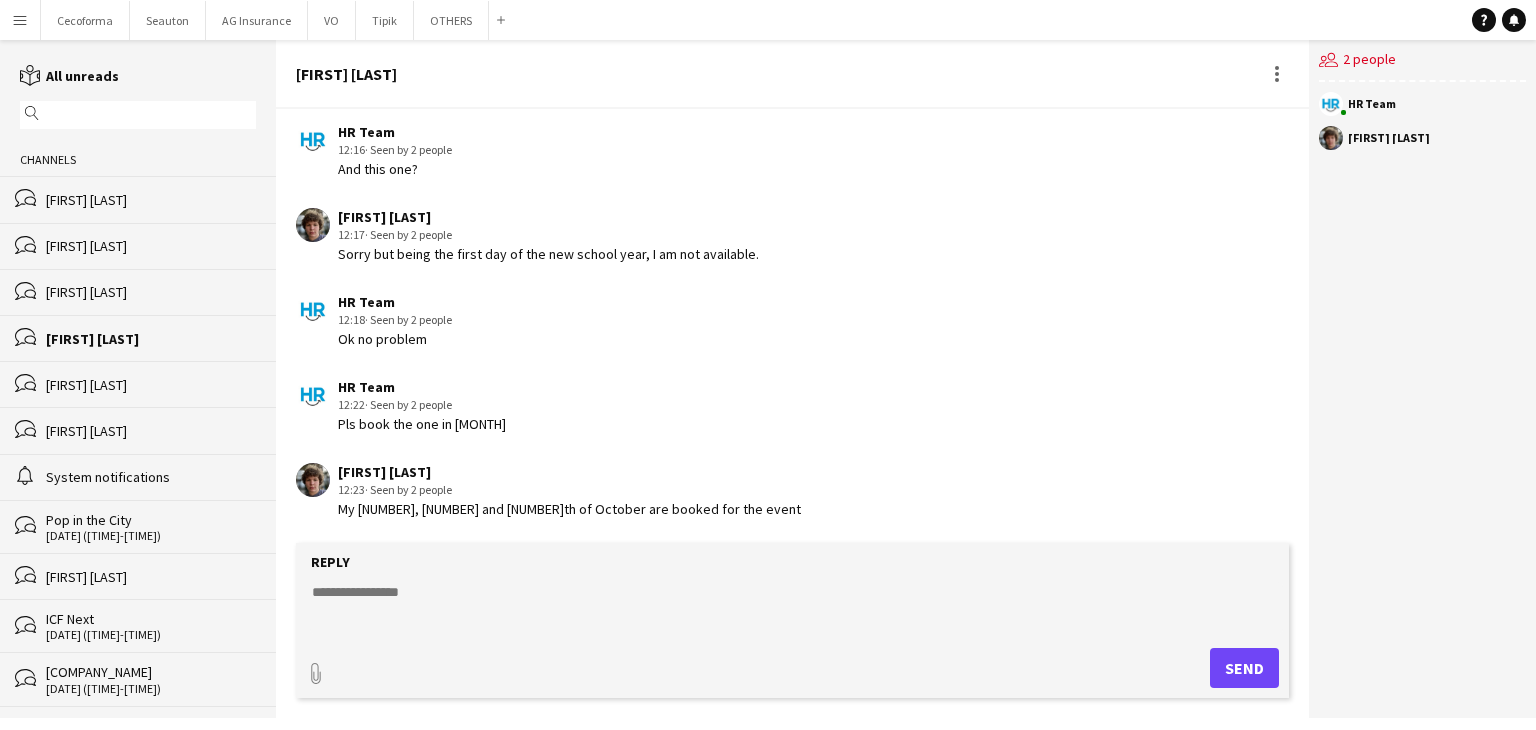 click on "Hi [FIRST], Seen by 2 people   Sorry but being the first day of the new school year, I am not available." 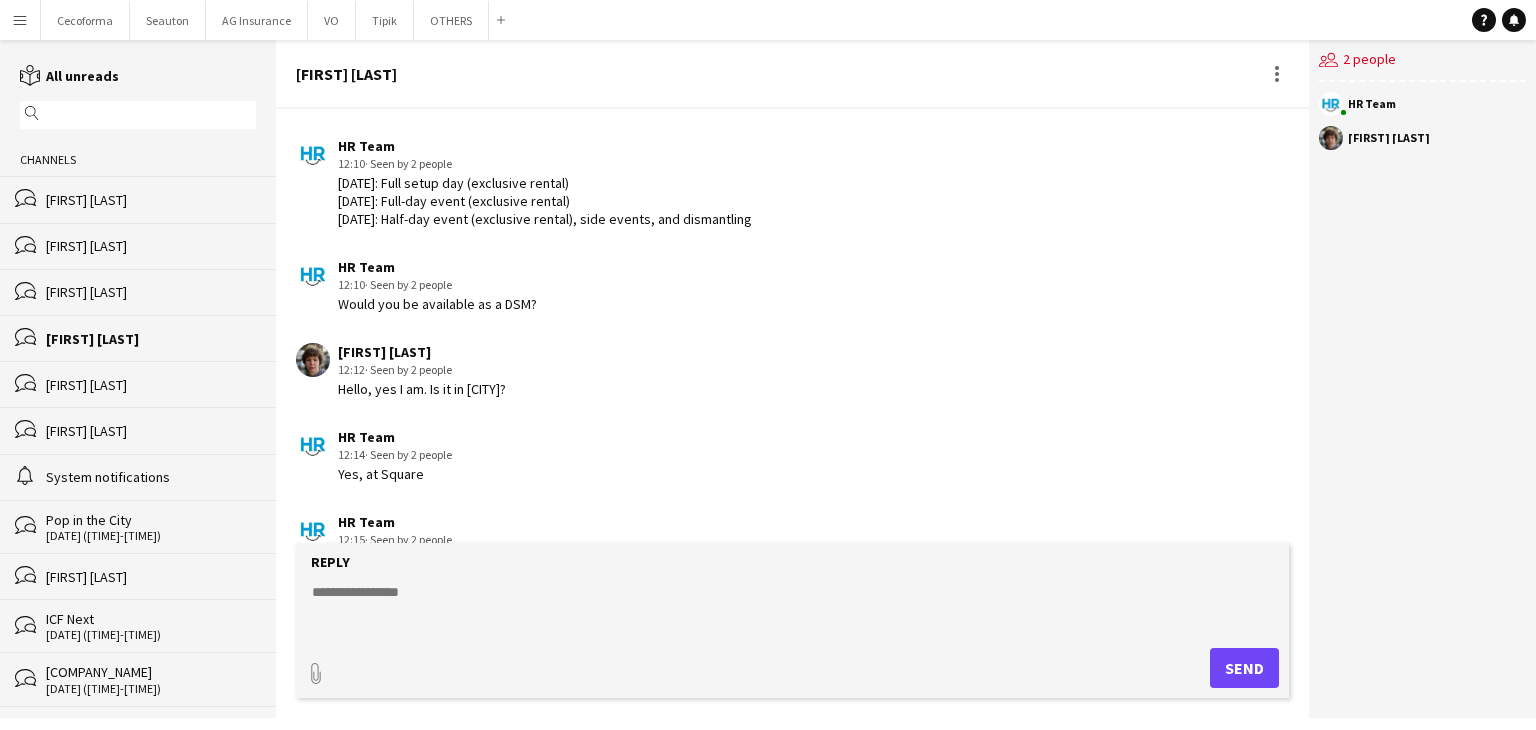 scroll, scrollTop: 1958, scrollLeft: 0, axis: vertical 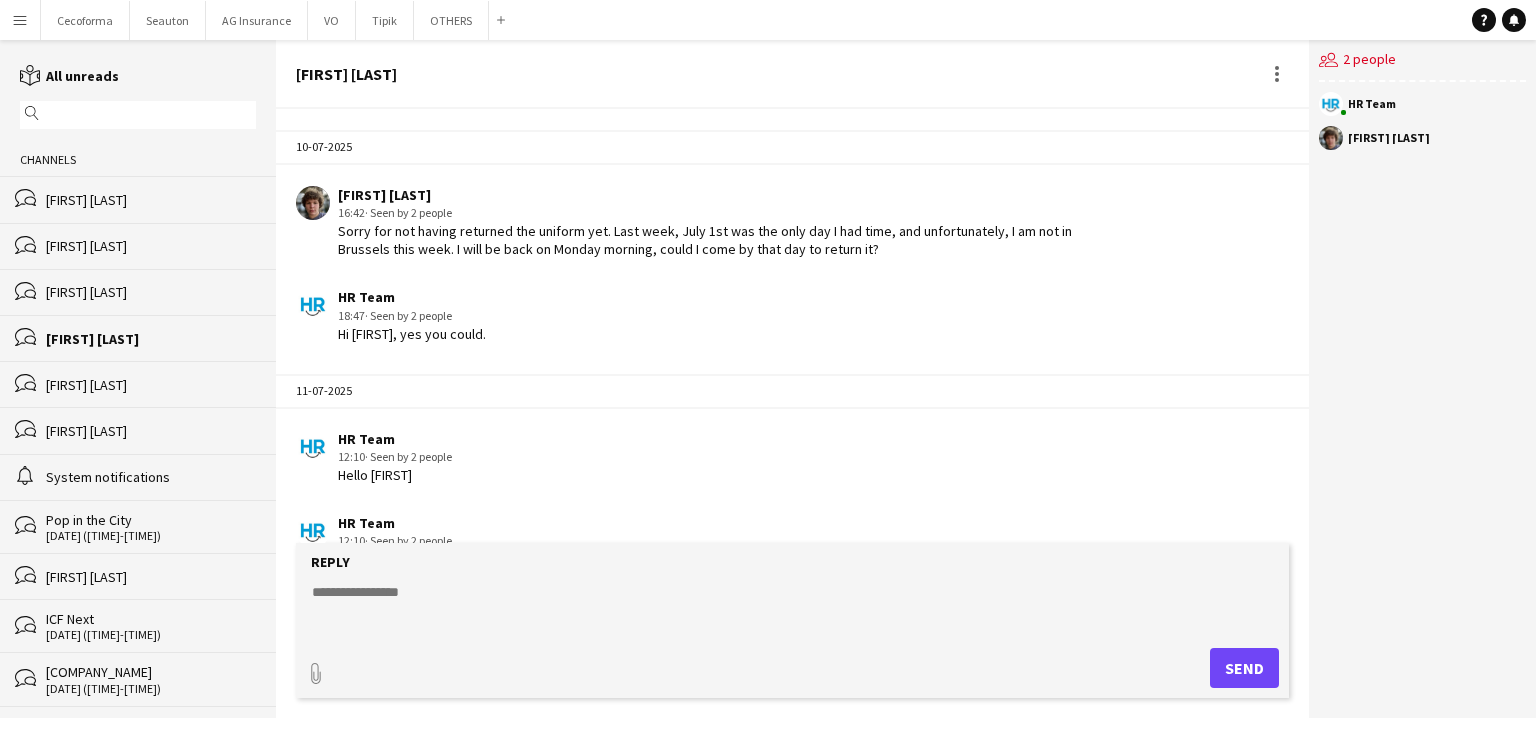click on "Menu" at bounding box center (20, 20) 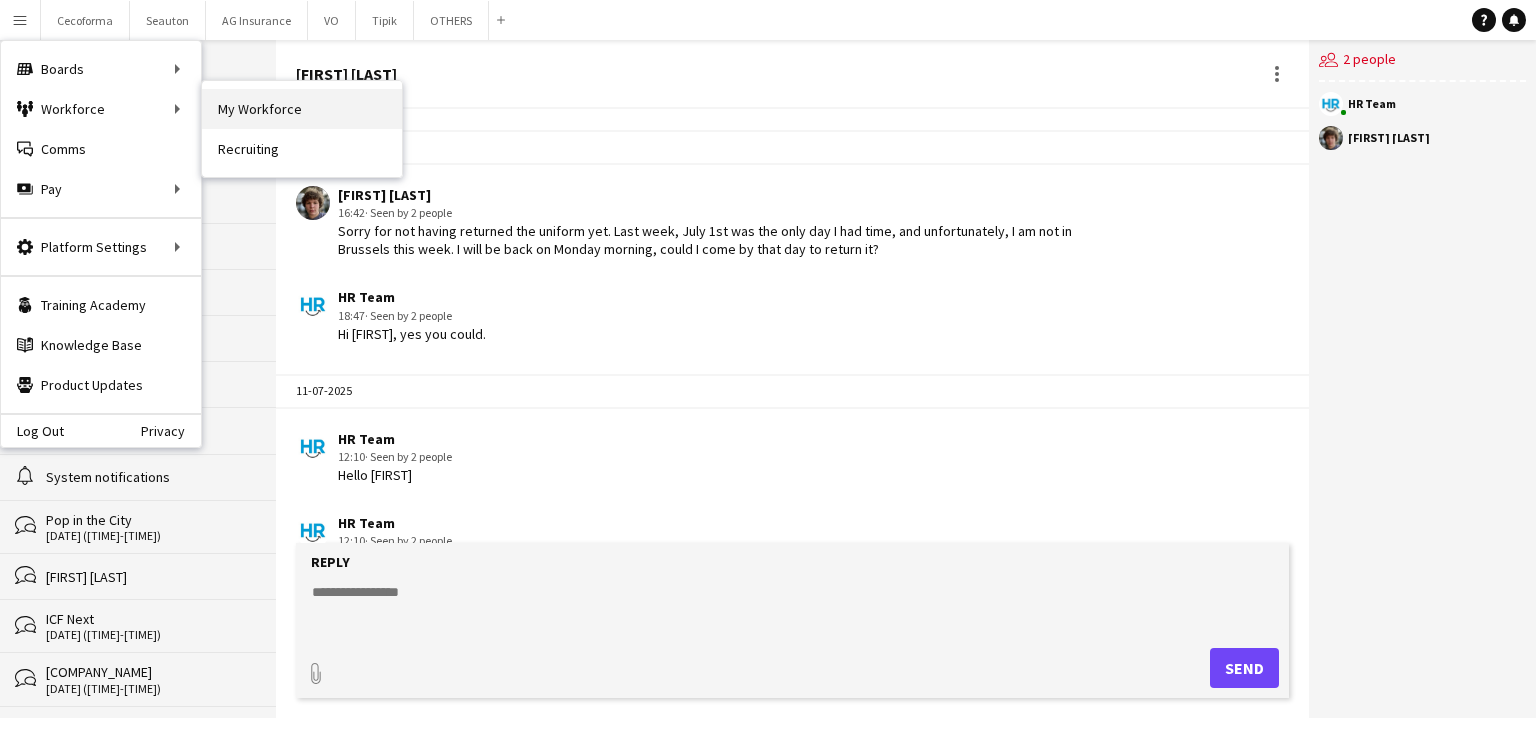 click on "My Workforce" at bounding box center (302, 109) 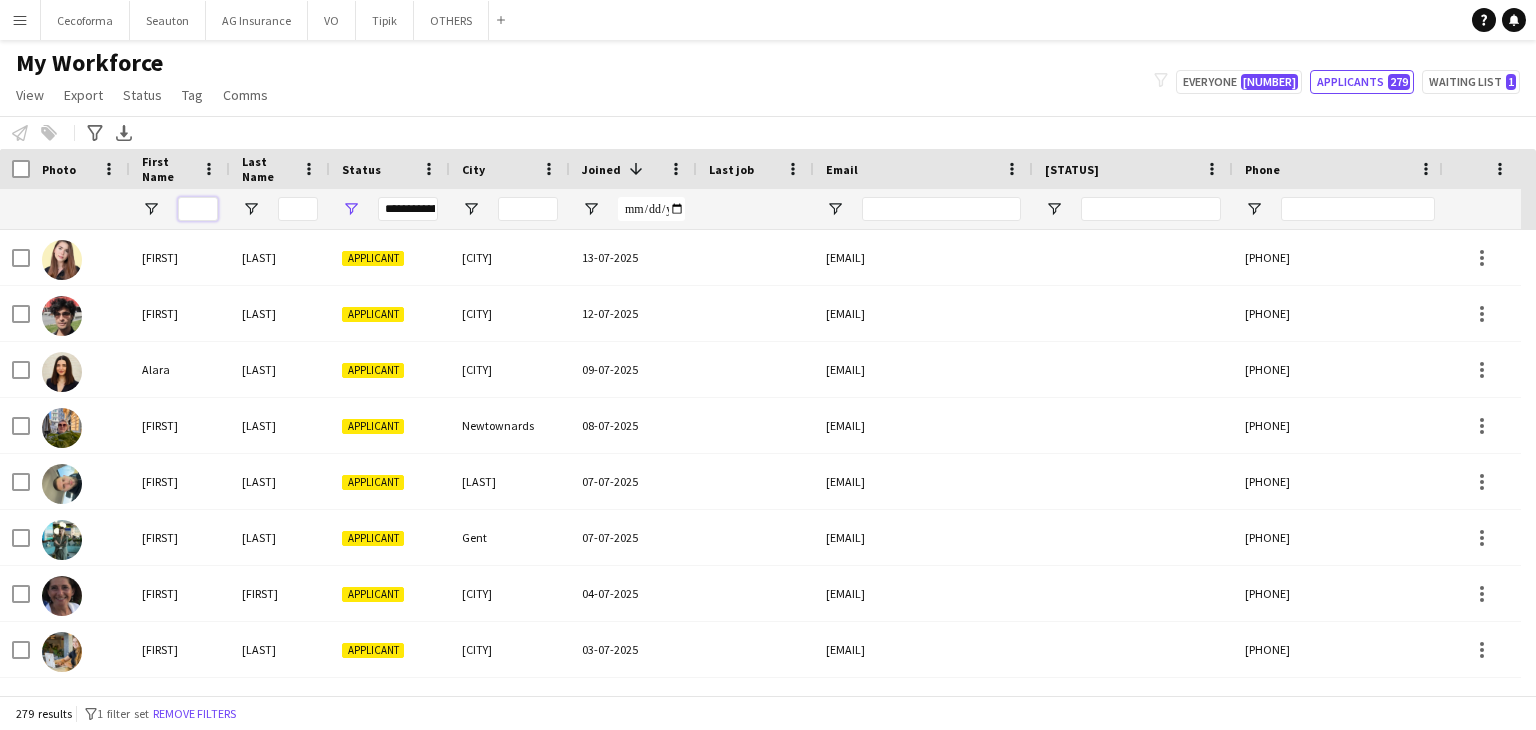 click at bounding box center (198, 209) 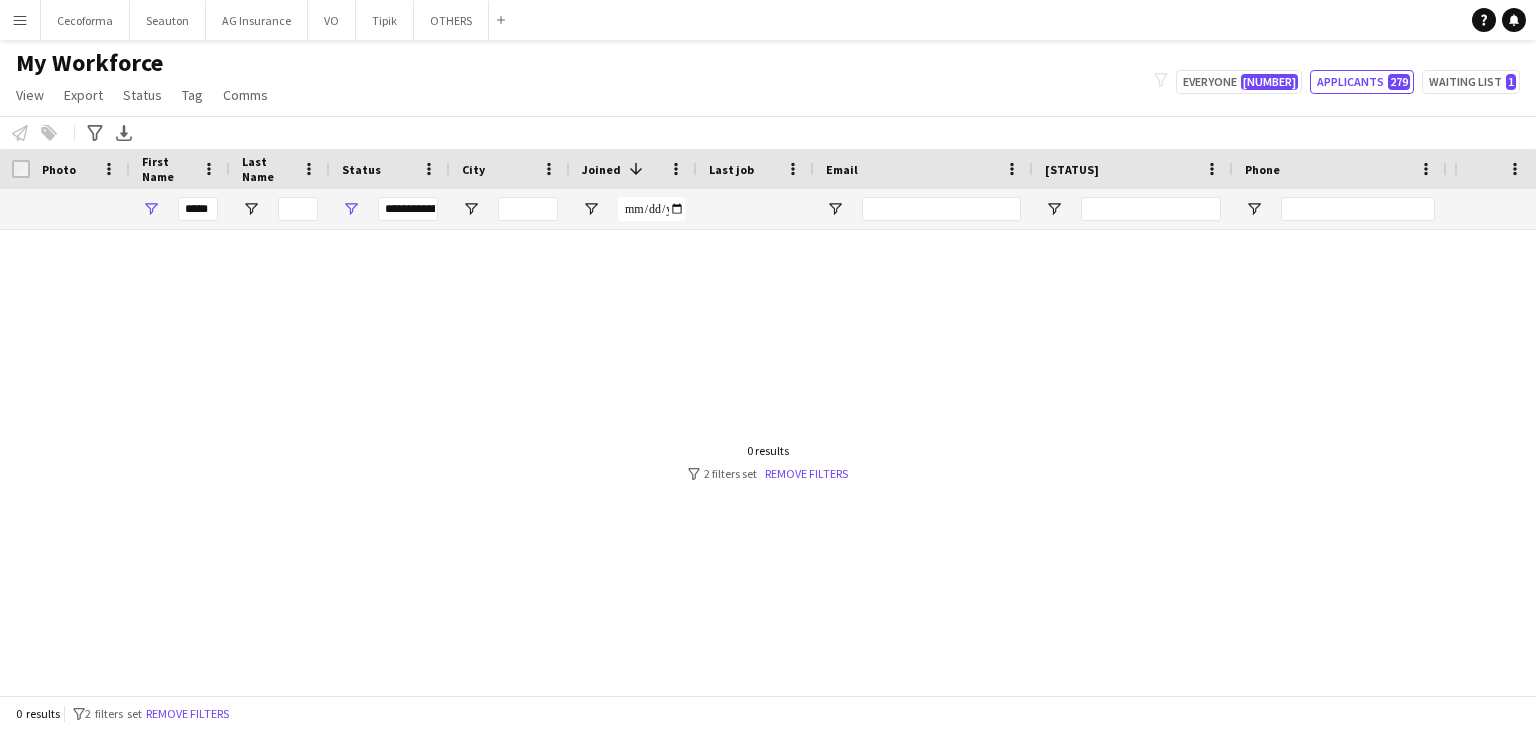 click on "**********" at bounding box center [408, 209] 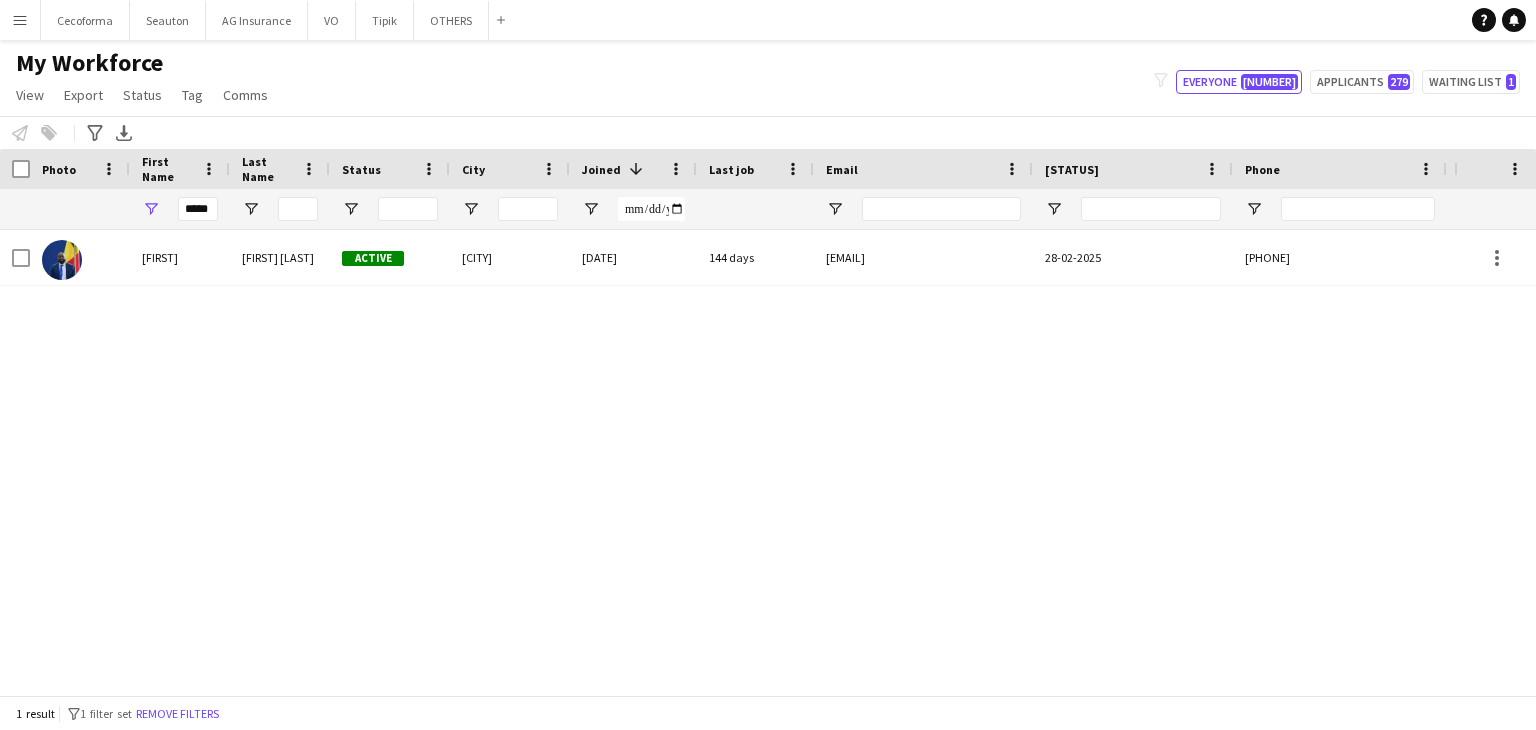 click on "[FIRST] [LAST] Active [CITY] [DATE] [NUMBER] days [EMAIL] [DATE] [PHONE] [DATE] Employed Crew" at bounding box center [727, 455] 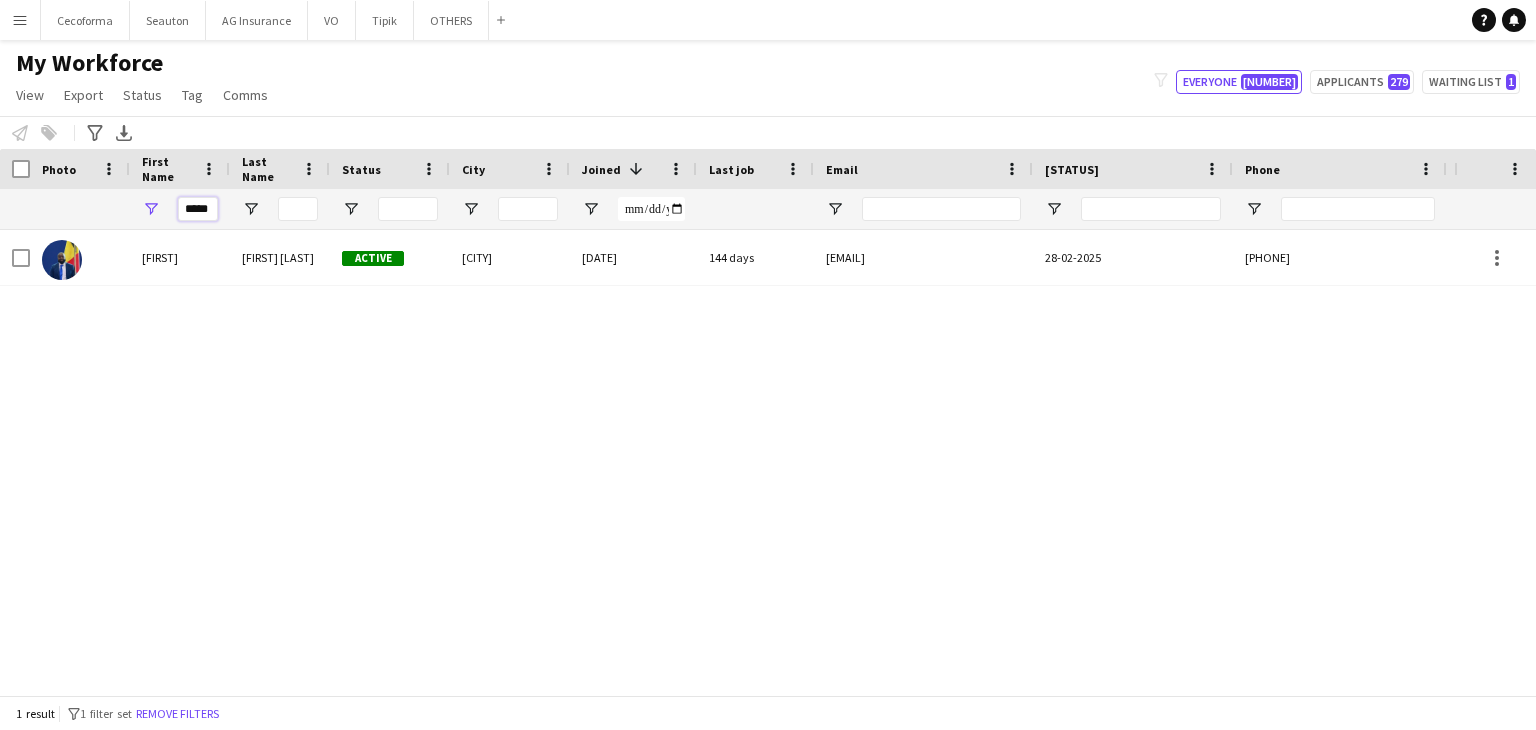 drag, startPoint x: 184, startPoint y: 217, endPoint x: 319, endPoint y: 217, distance: 135 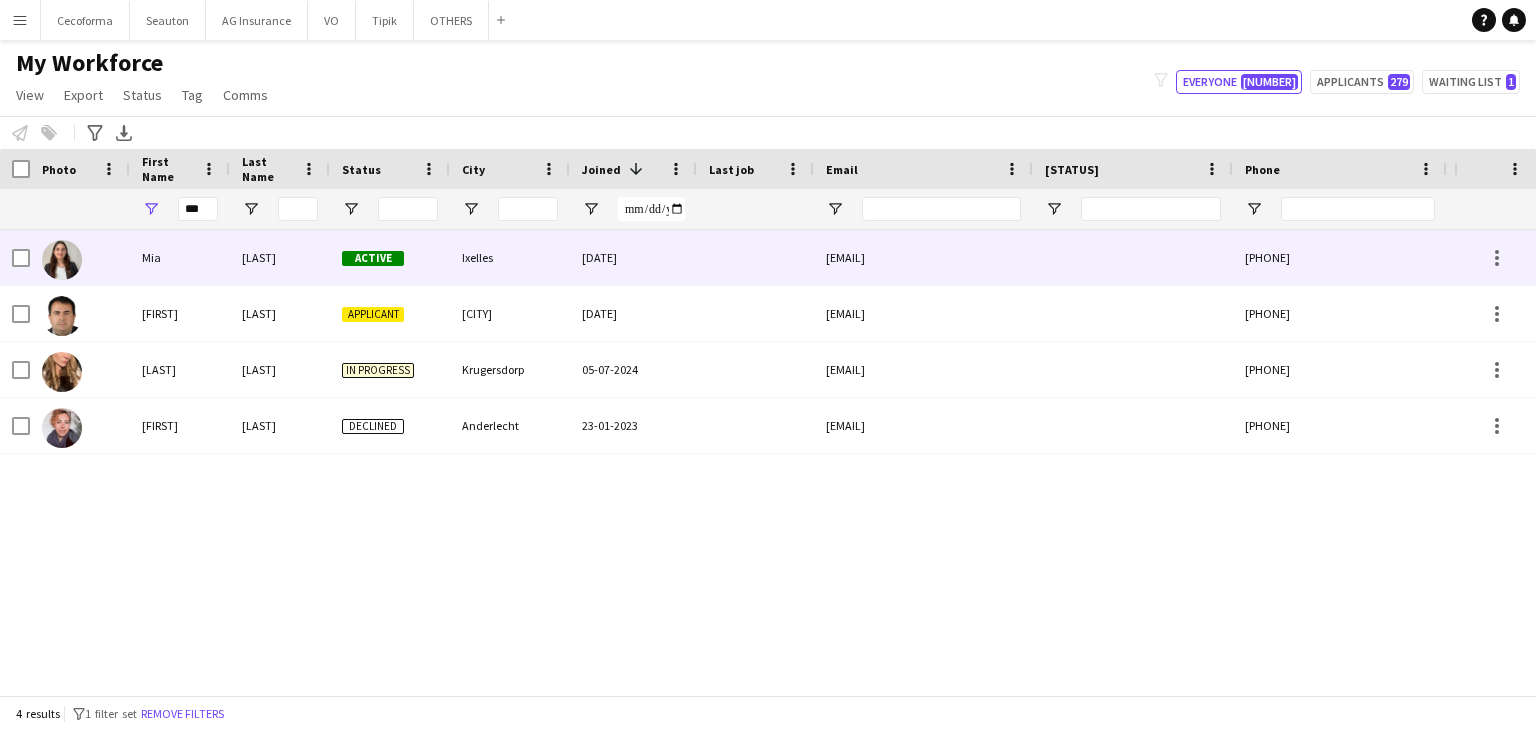 click on "[LAST]" at bounding box center [280, 257] 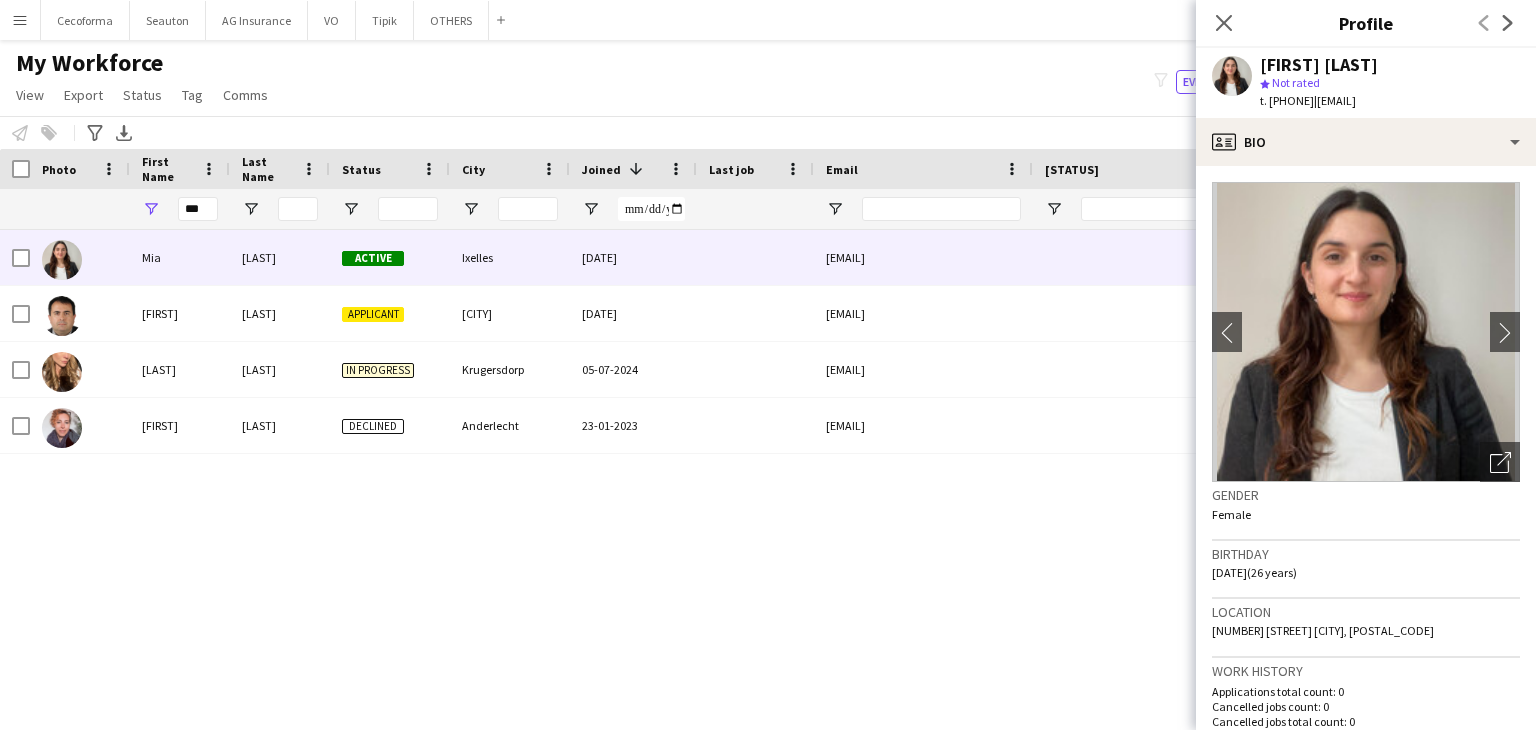click on "[FIRST] [LAST] Active [CITY] [DATE] [EMAIL] [PHONE] [DATE] Employed Crew
[FIRST] [LAST] Applicant [CITY] [DATE] [EMAIL] [PHONE] [DATE] Employed Crew
[FIRST] [LAST] In progress [CITY] [DATE] [EMAIL] [PHONE] [DATE] Employed Crew
[FIRST] [LAST] Declined [CITY] [DATE] [PHONE]" at bounding box center [727, 455] 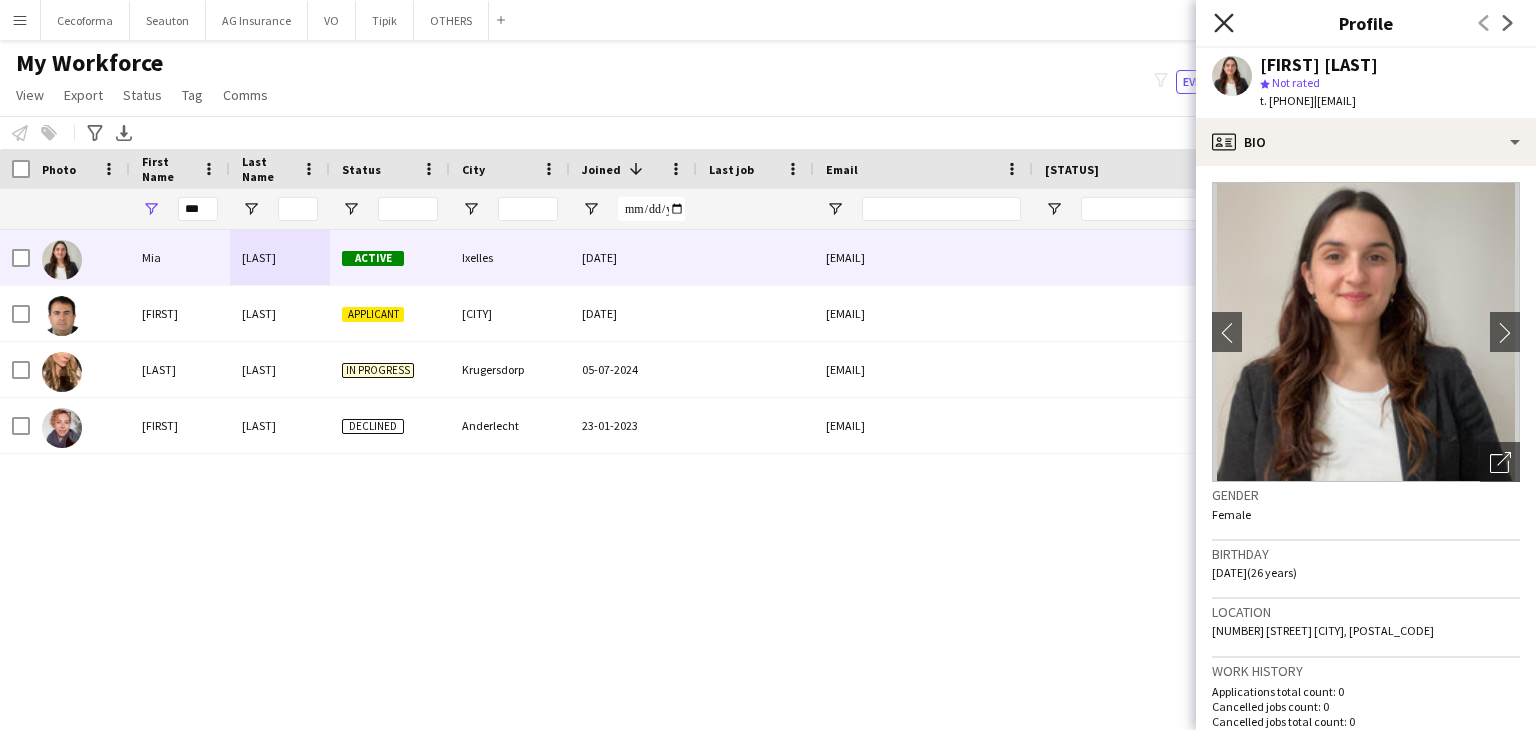 click on "Close pop-in" 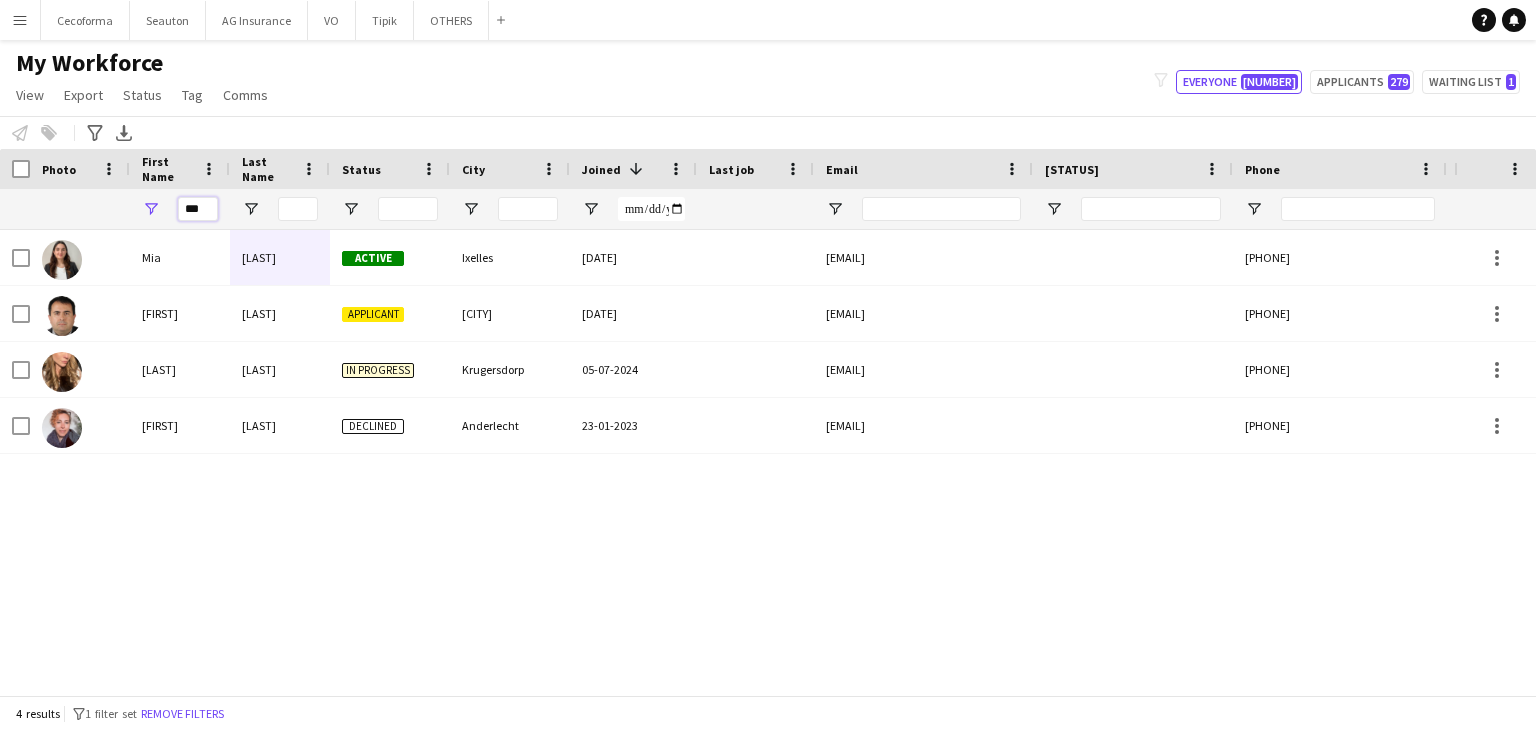 click on "***" at bounding box center (198, 209) 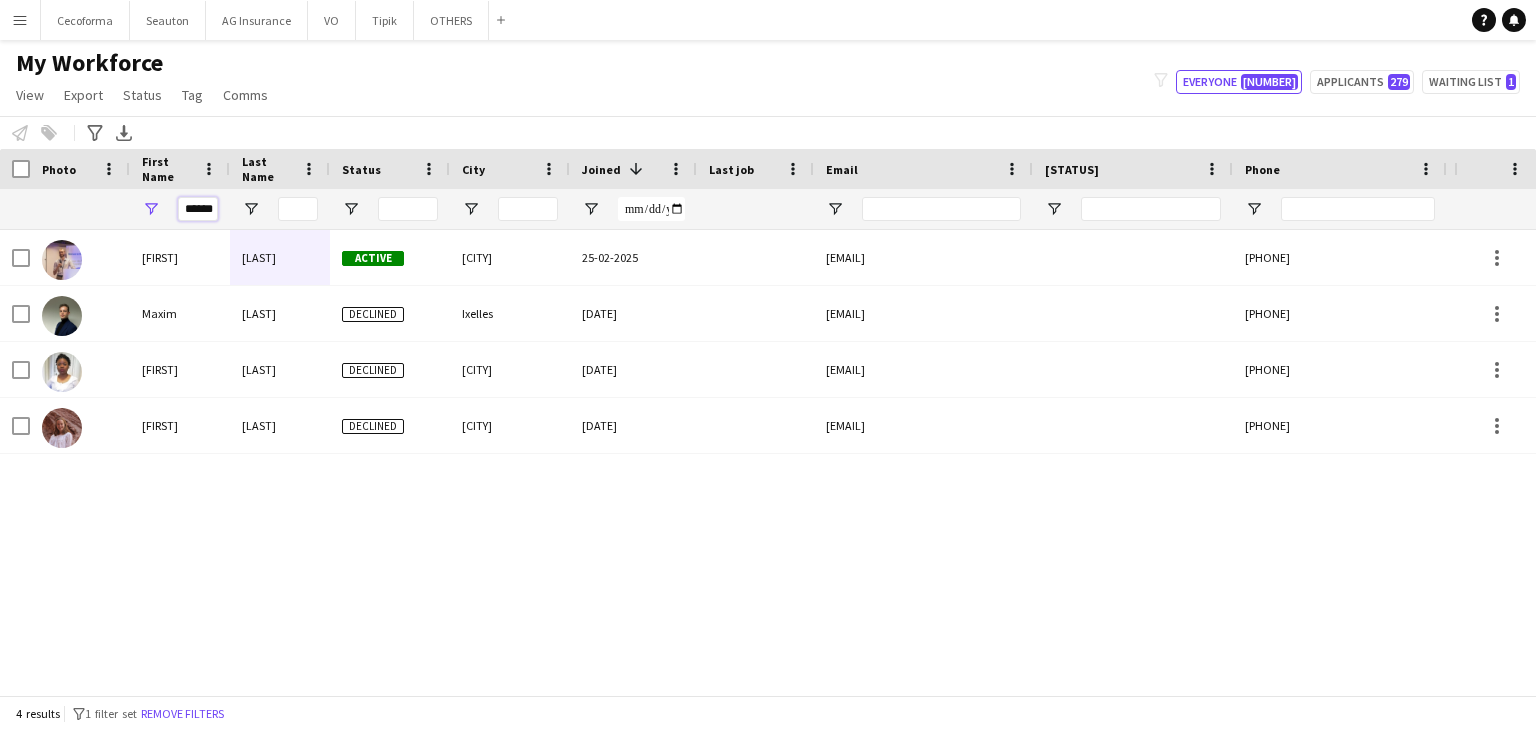 scroll, scrollTop: 0, scrollLeft: 9, axis: horizontal 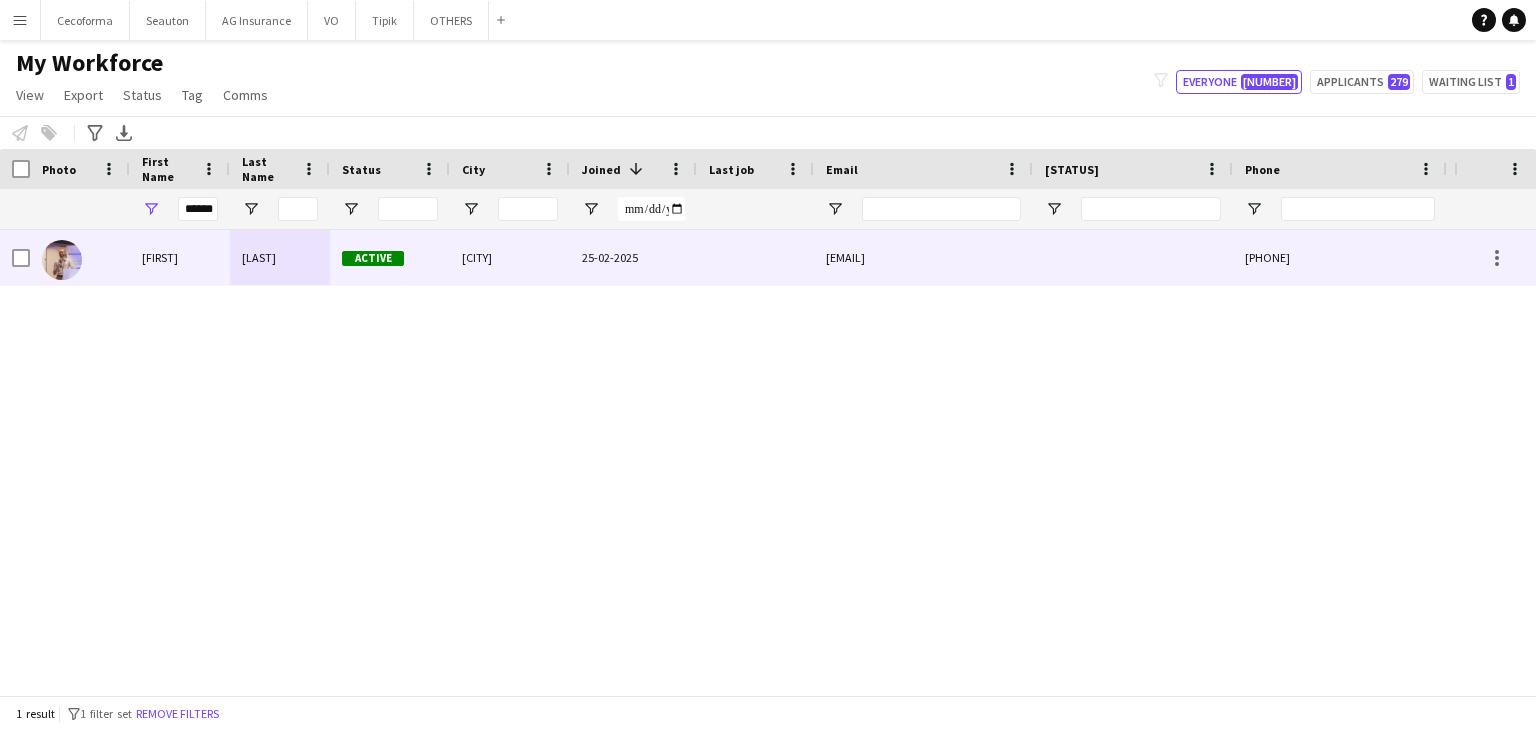 click on "[FIRST]" at bounding box center [180, 257] 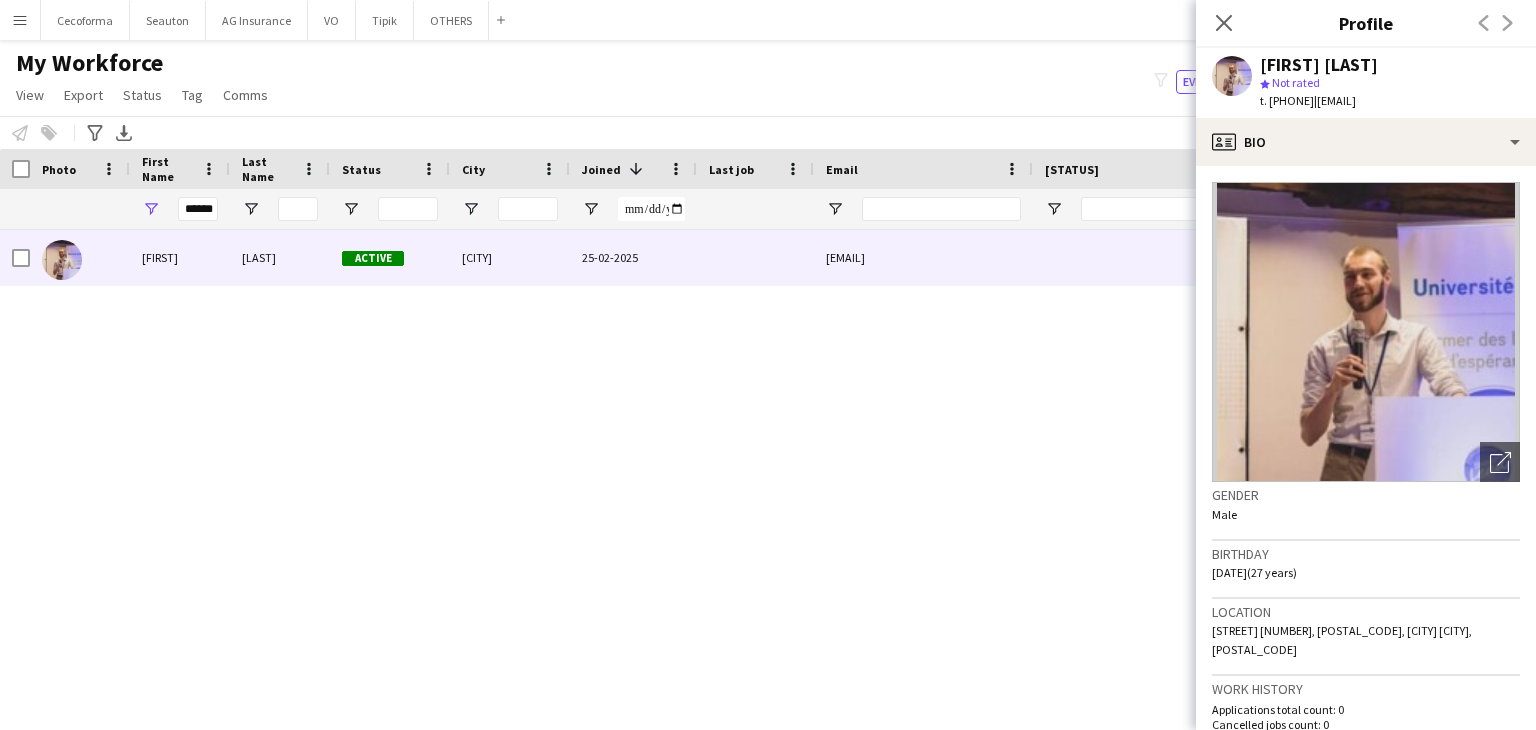 click on "[FIRST] [LAST] [CITY] [DATE] [EMAIL] [PHONE] [DATE] Employed Crew" at bounding box center (727, 455) 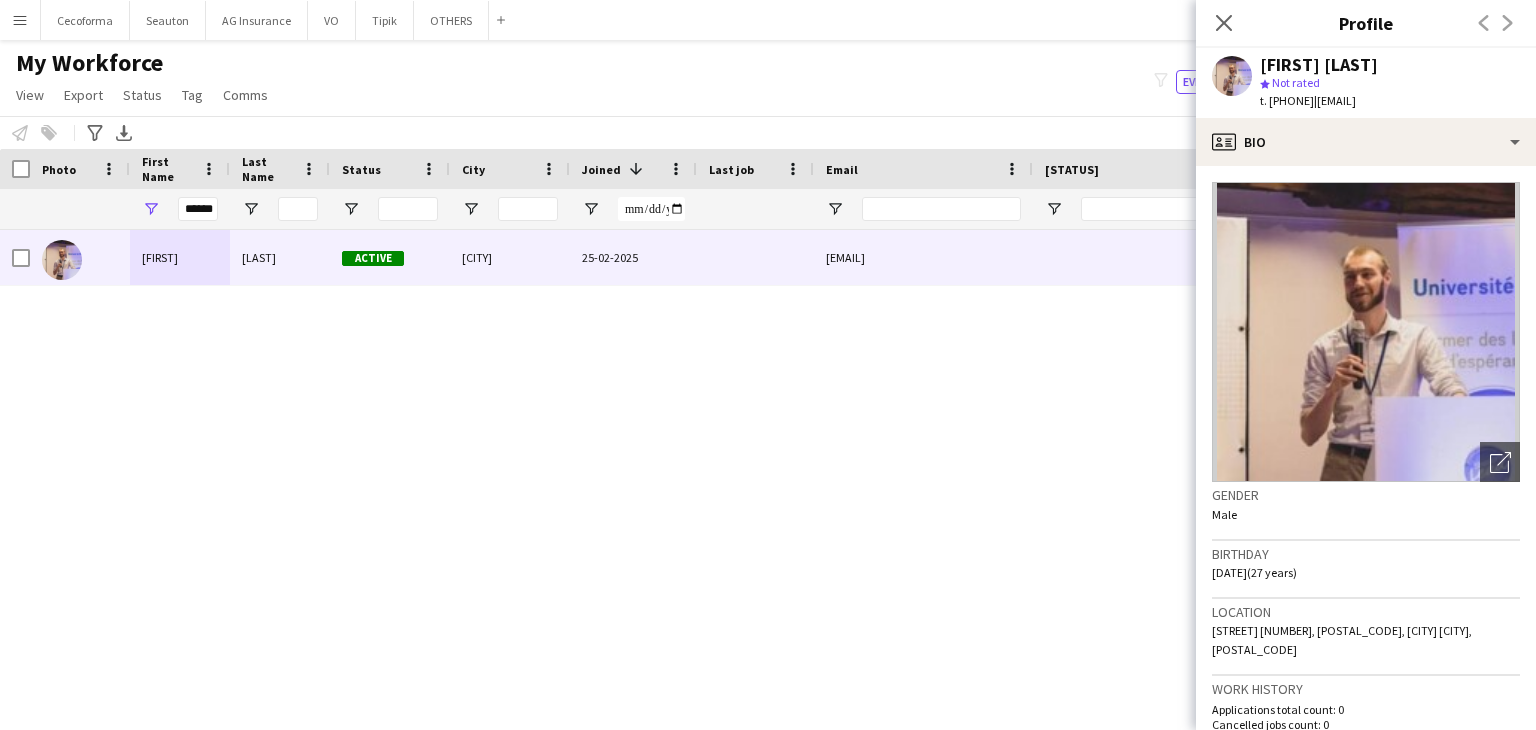 click on "[FIRST] [LAST] [CITY] [DATE] [EMAIL] [PHONE] [DATE] Employed Crew" at bounding box center [727, 455] 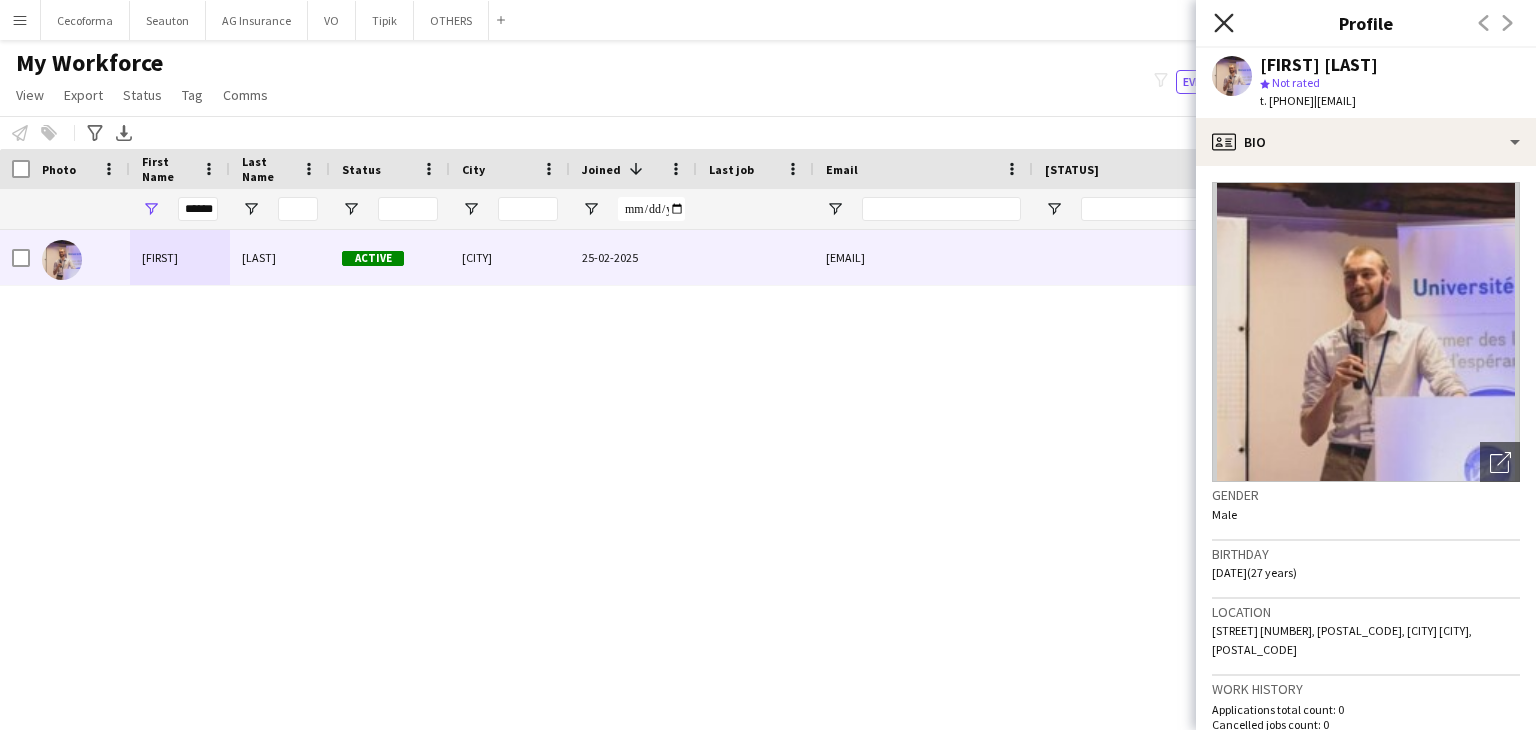 click 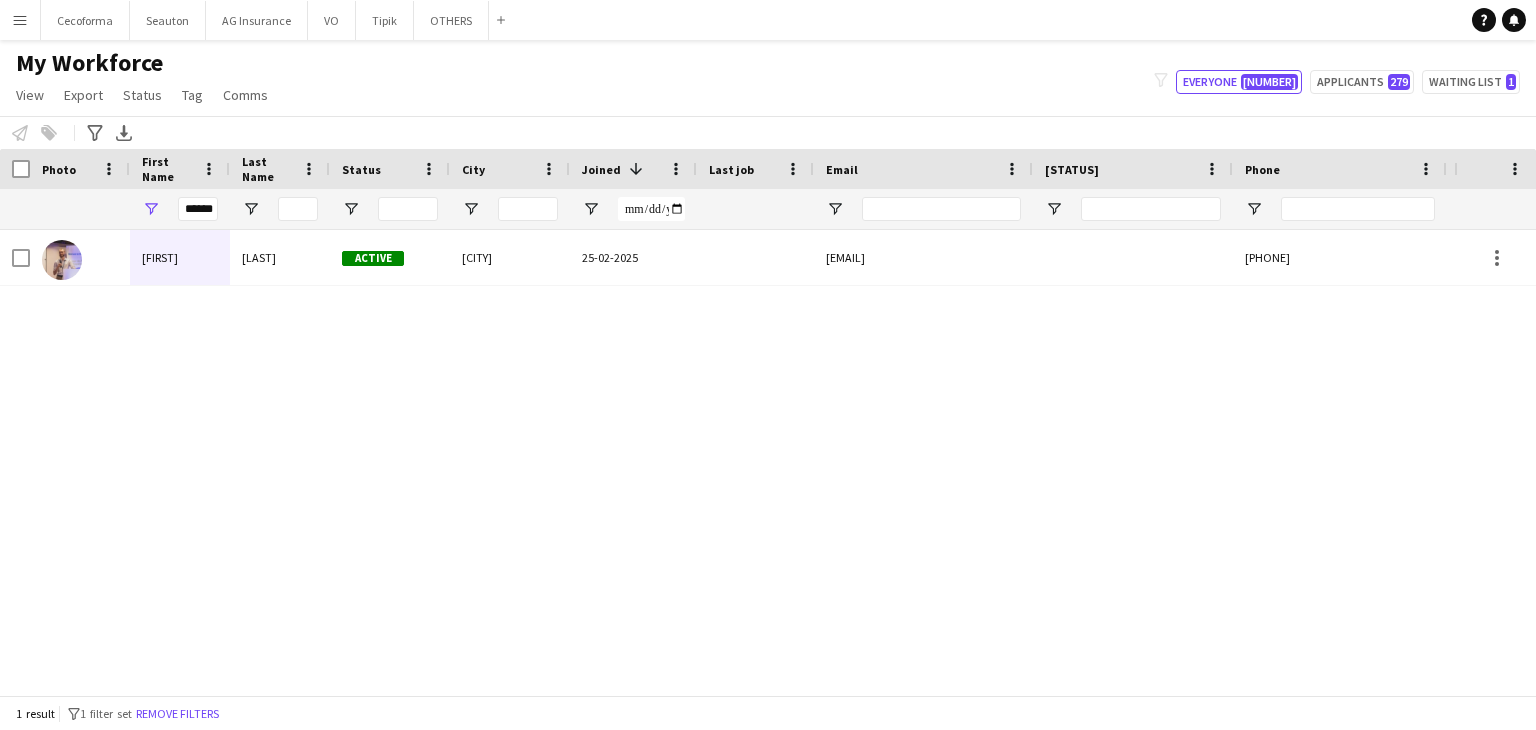 click on "[FIRST] [LAST] [CITY] [DATE] [EMAIL] [PHONE] [DATE] Employed Crew" at bounding box center [727, 455] 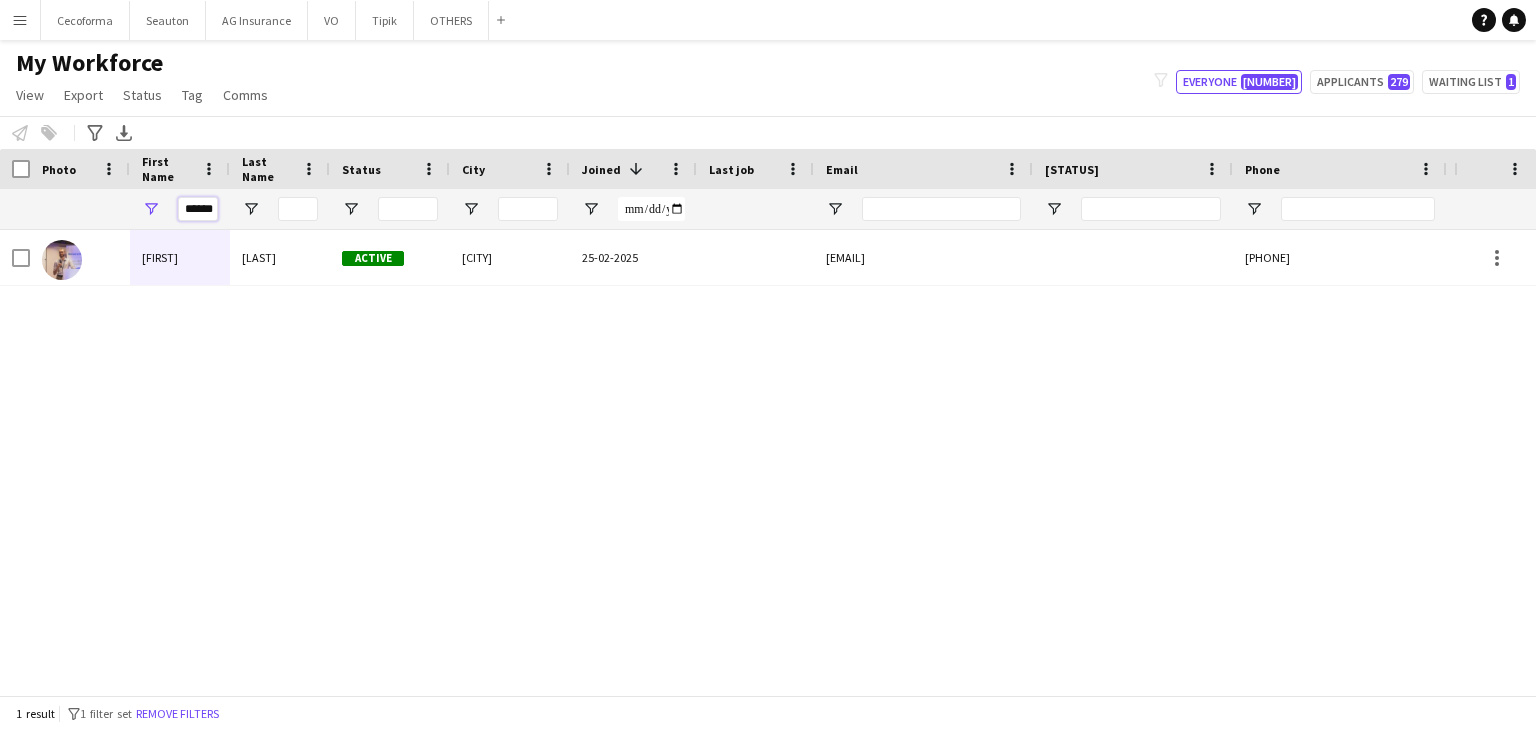 scroll, scrollTop: 0, scrollLeft: 9, axis: horizontal 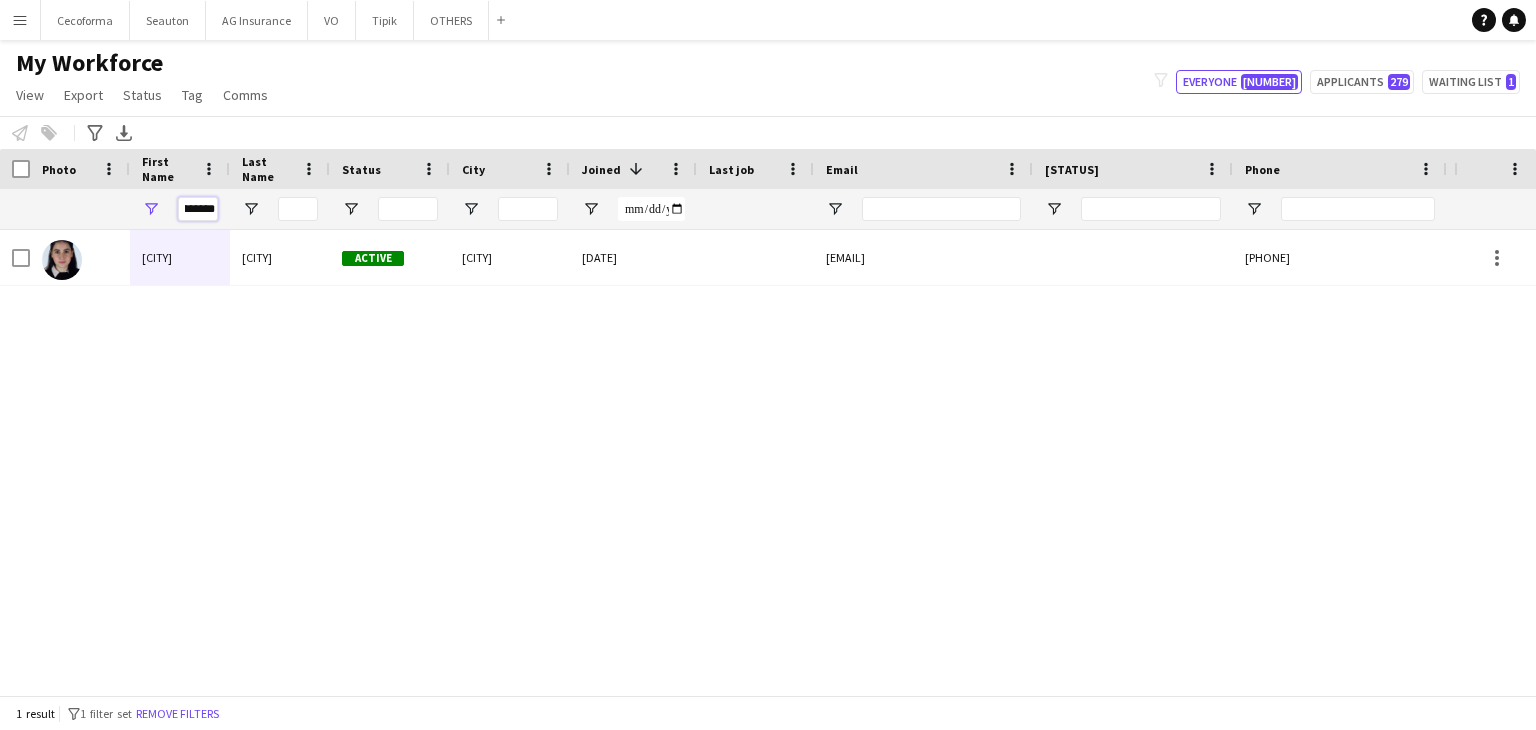 drag, startPoint x: 185, startPoint y: 203, endPoint x: 300, endPoint y: 213, distance: 115.43397 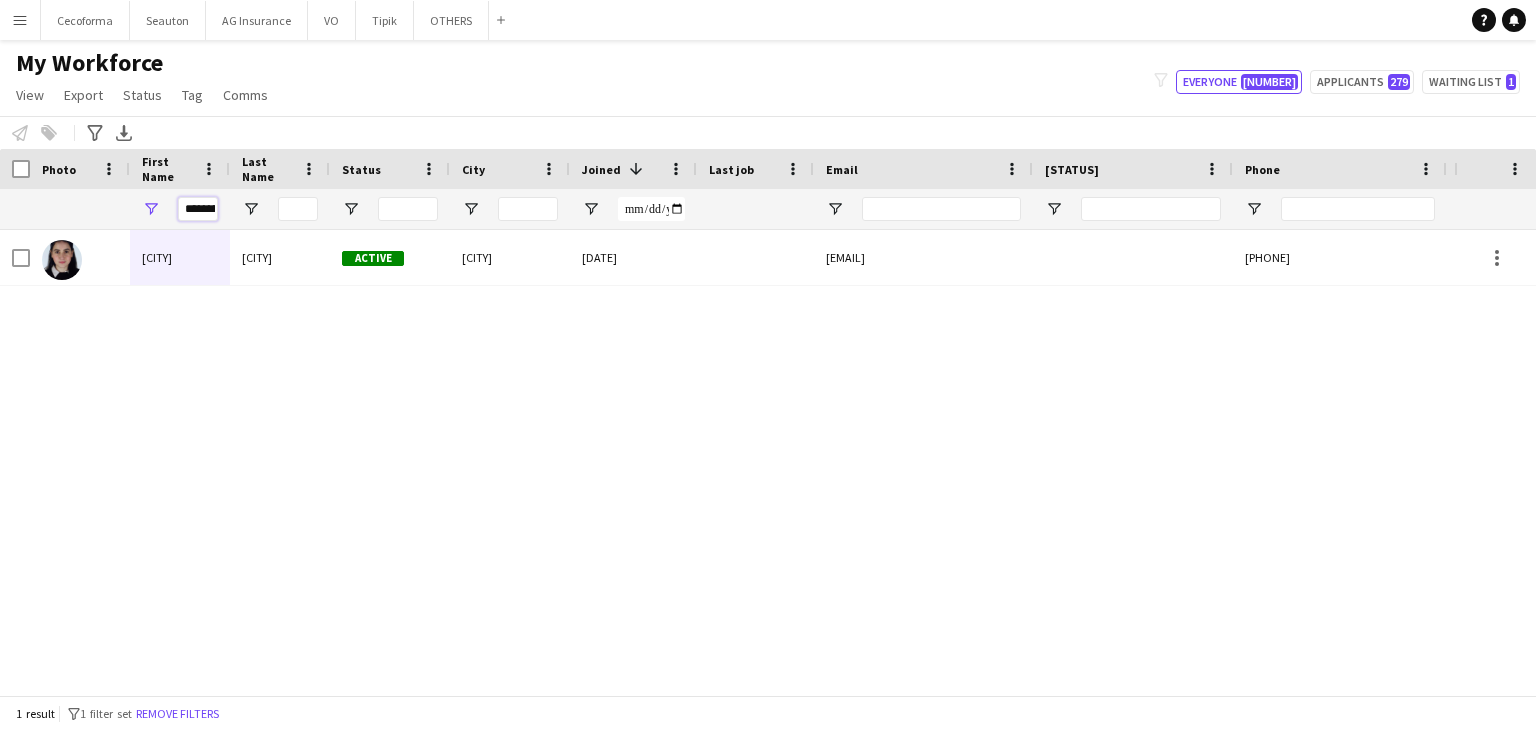 scroll, scrollTop: 0, scrollLeft: 4, axis: horizontal 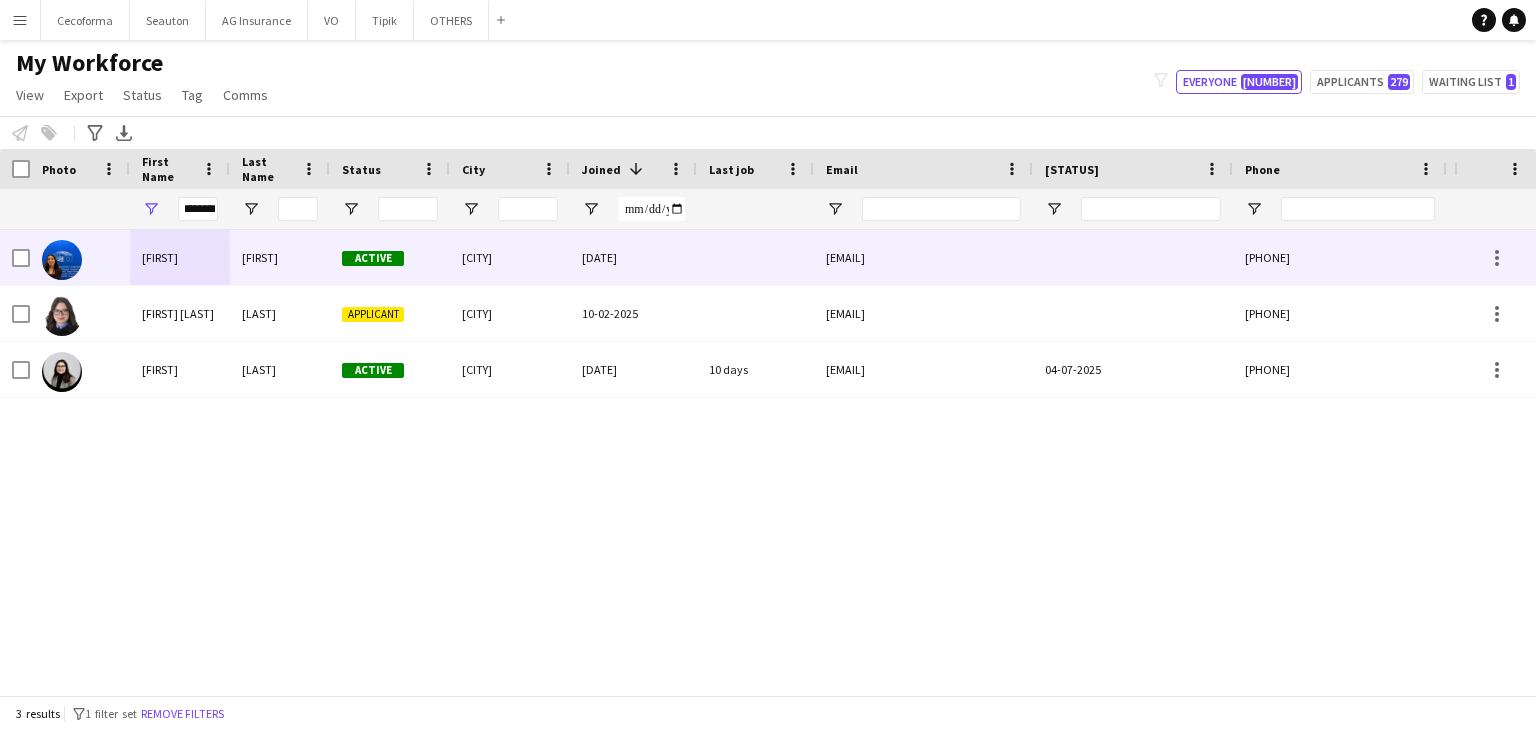 click on "[FIRST]" at bounding box center (280, 257) 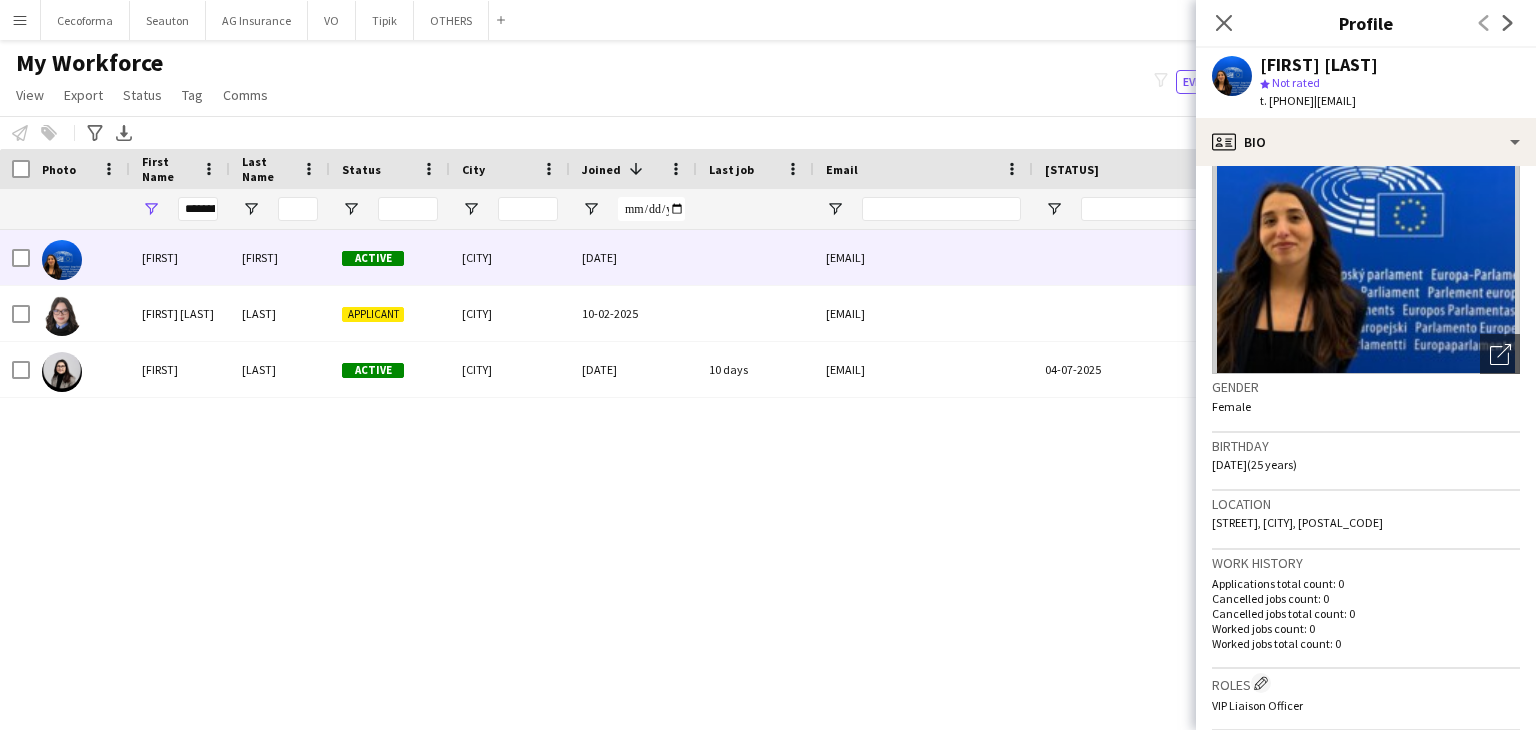 scroll, scrollTop: 0, scrollLeft: 0, axis: both 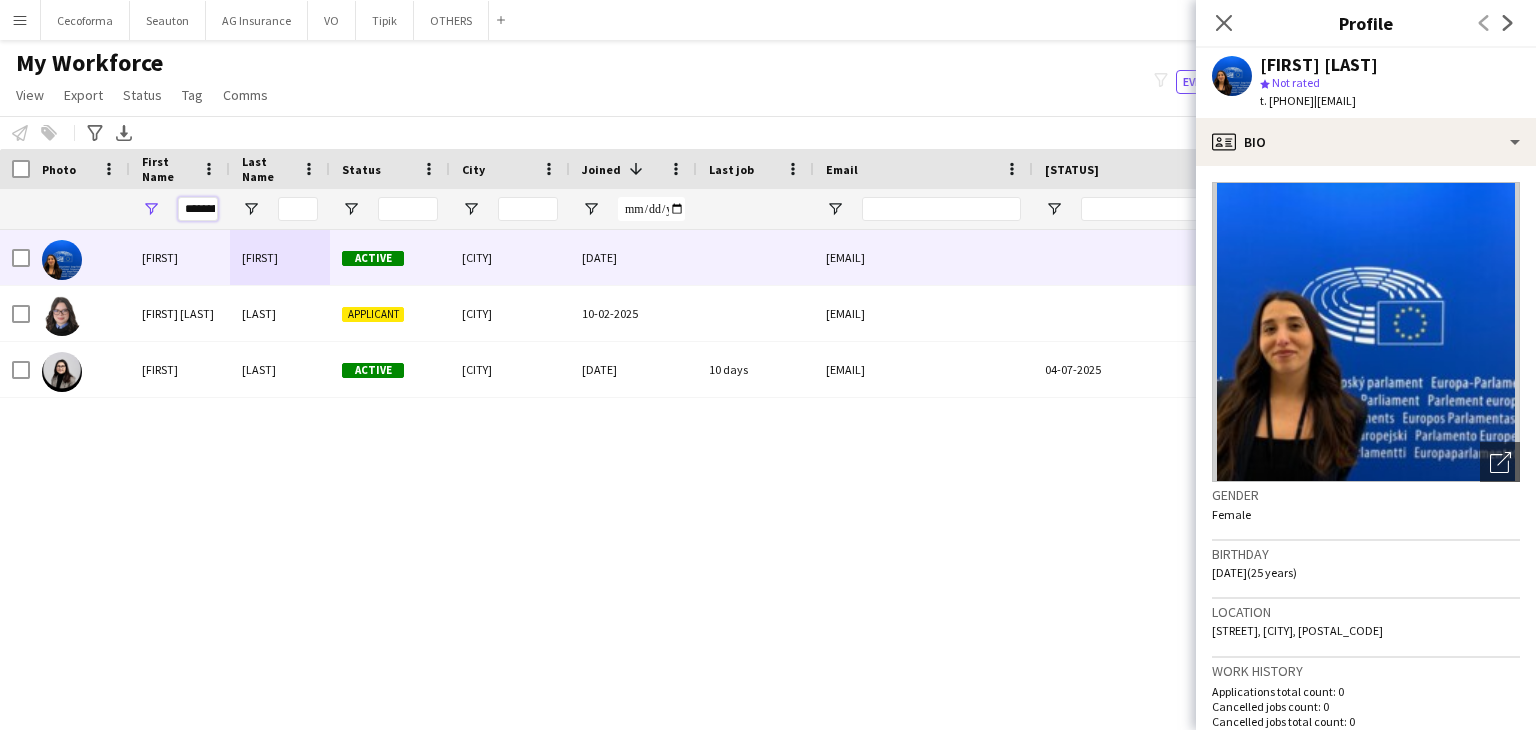 drag, startPoint x: 185, startPoint y: 209, endPoint x: 280, endPoint y: 195, distance: 96.02604 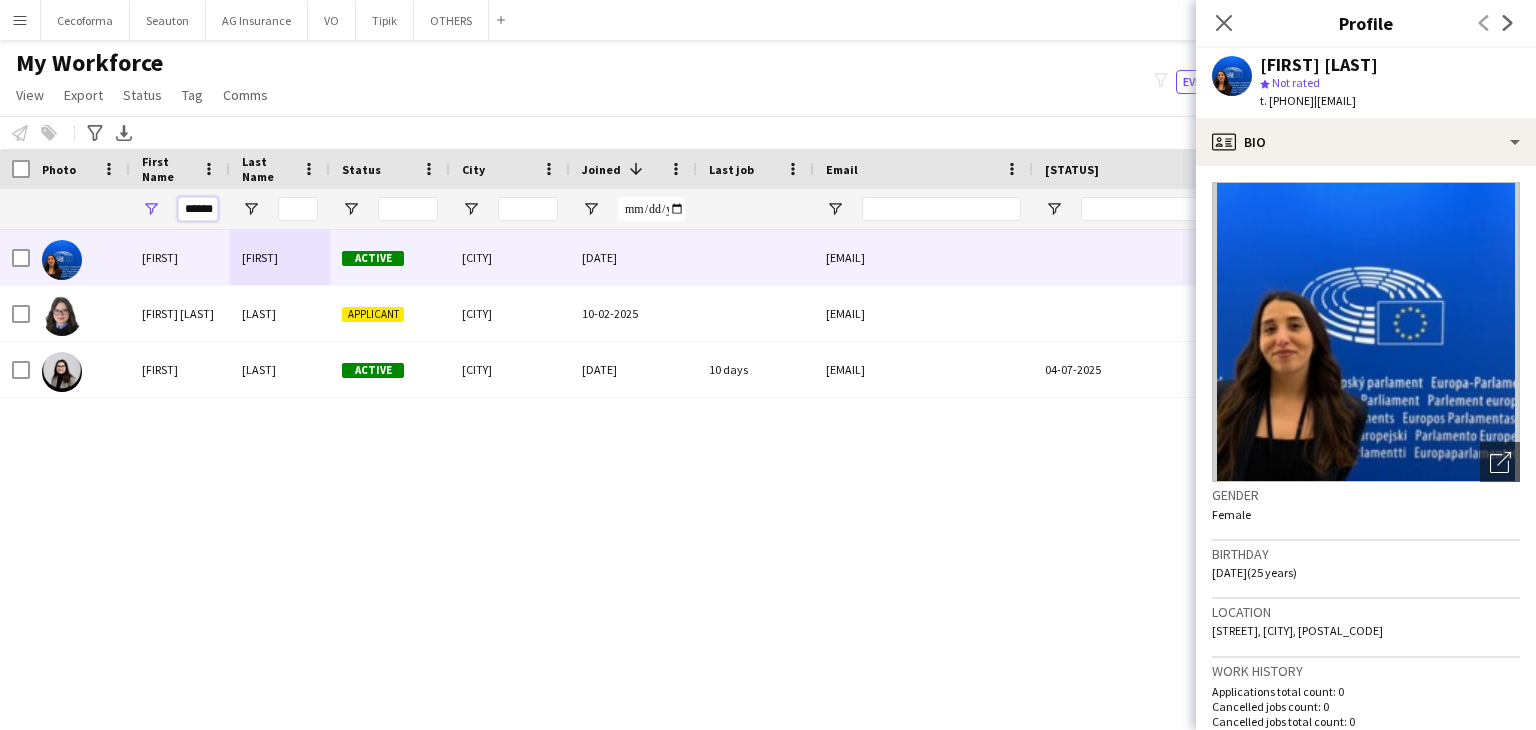 scroll, scrollTop: 0, scrollLeft: 0, axis: both 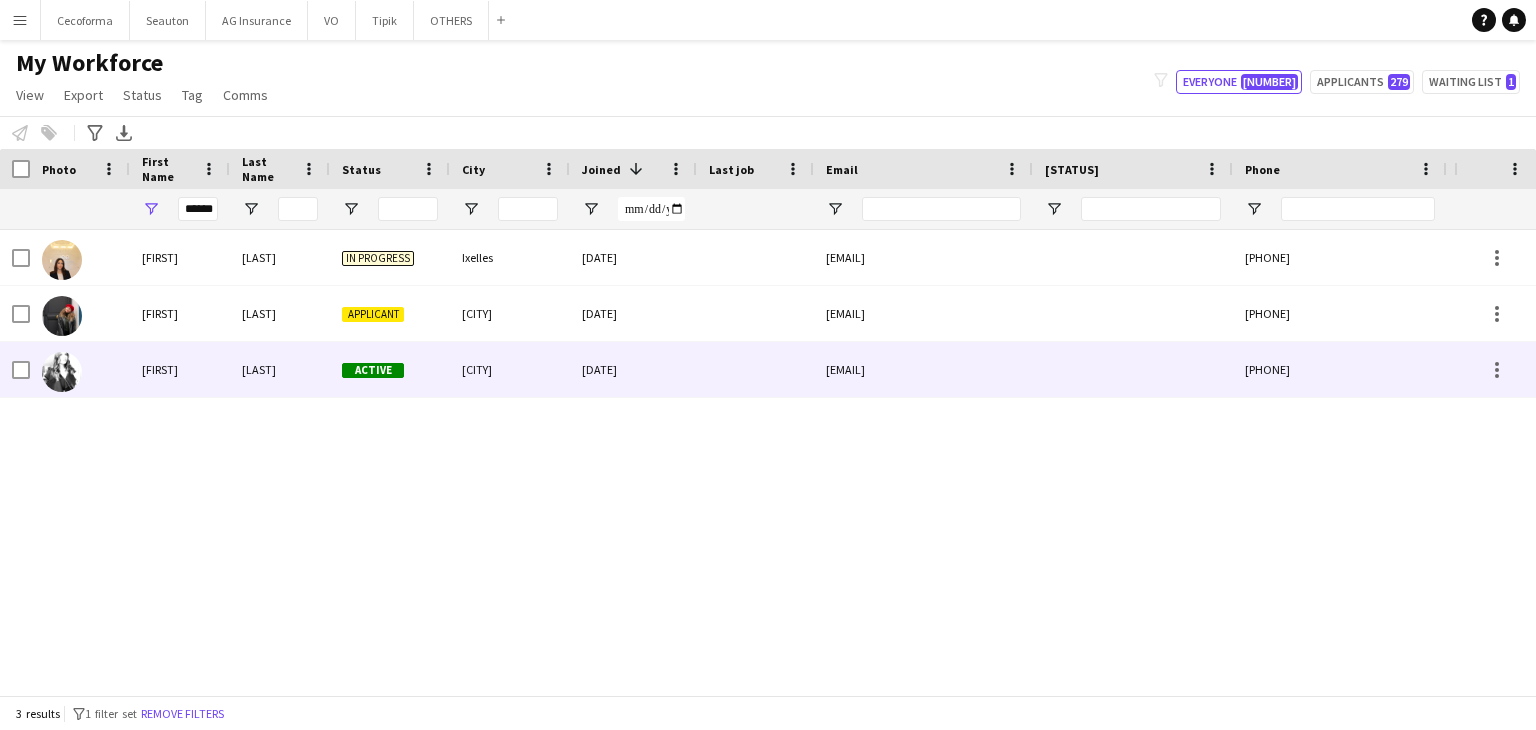 click on "[FIRST]" at bounding box center [180, 369] 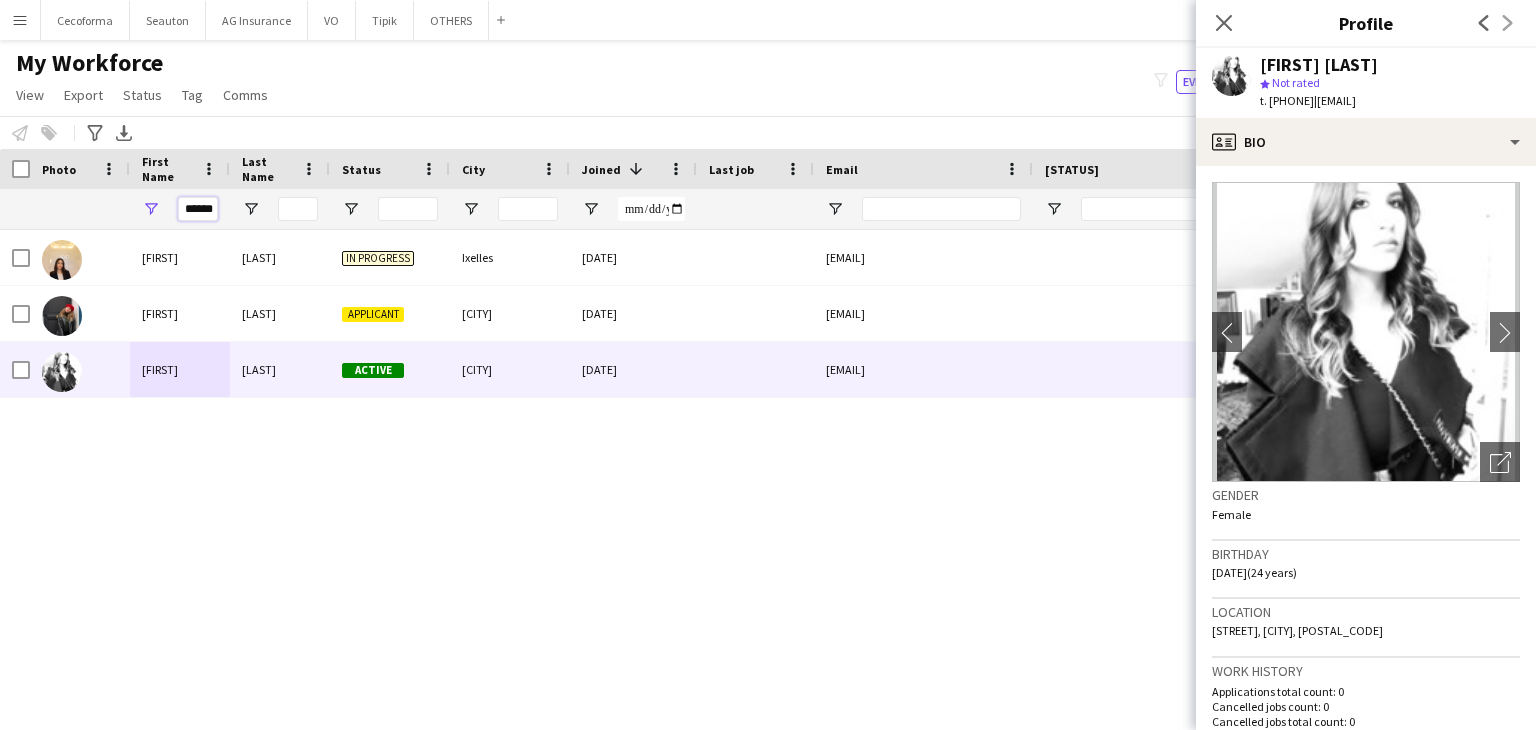 drag, startPoint x: 181, startPoint y: 212, endPoint x: 368, endPoint y: 215, distance: 187.02406 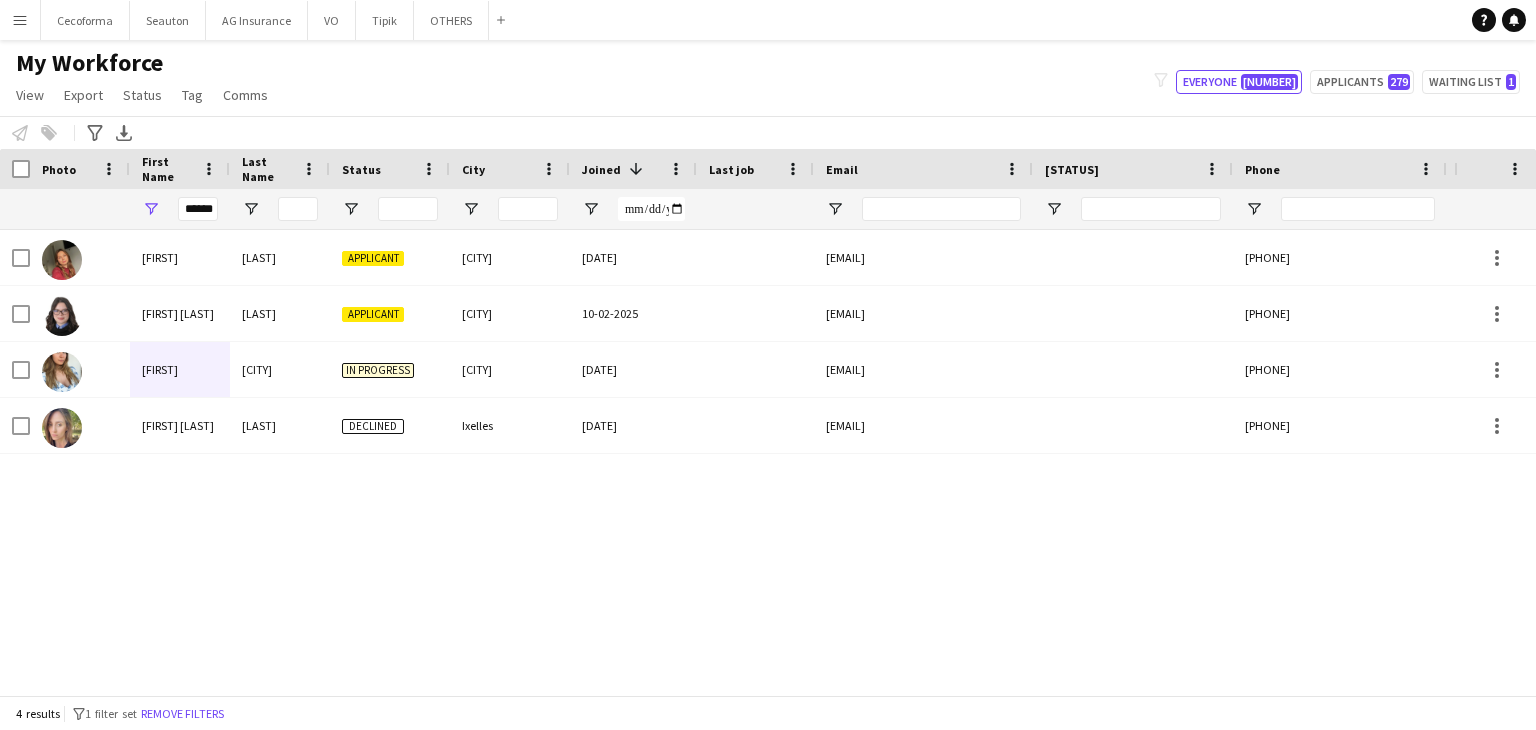 scroll, scrollTop: 0, scrollLeft: 0, axis: both 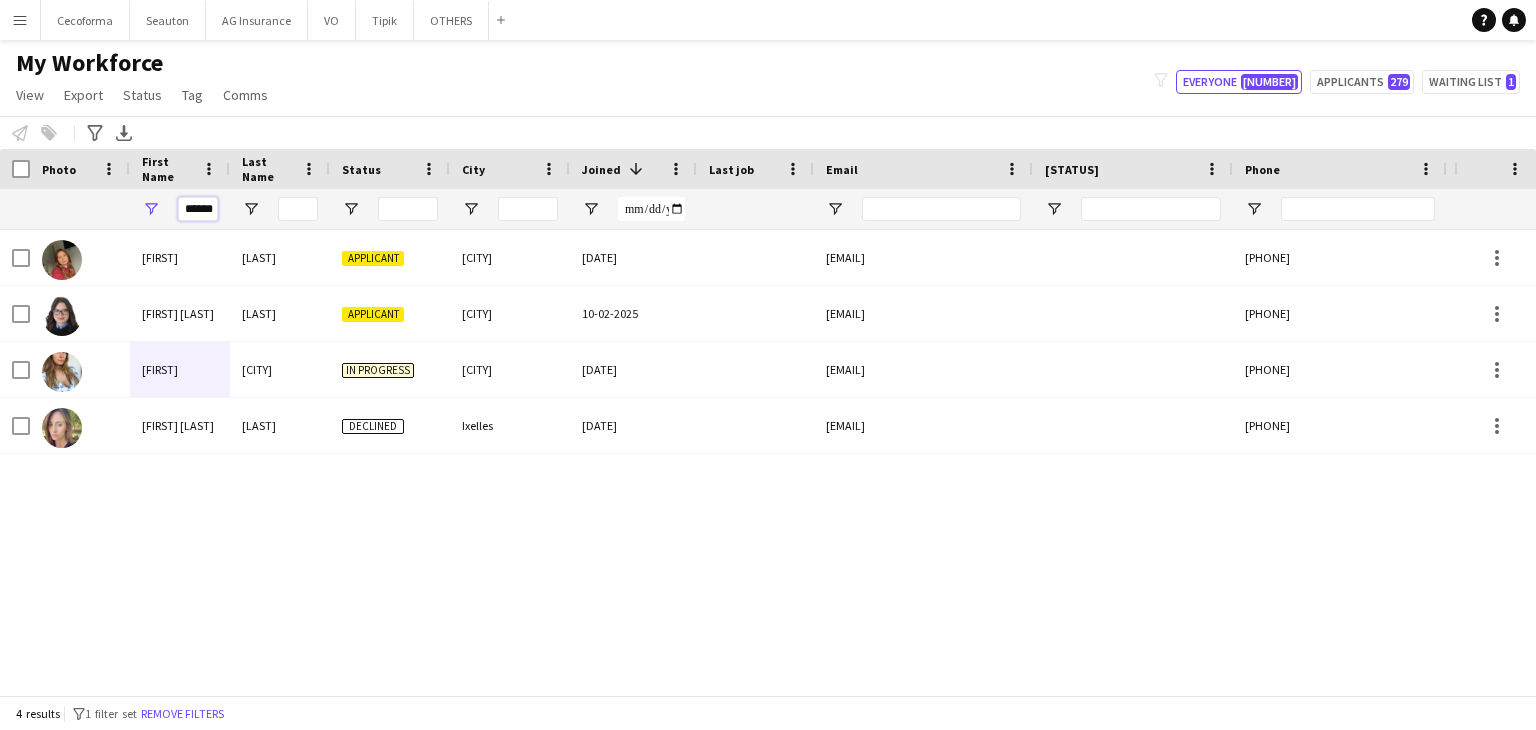 click on "*****" at bounding box center [198, 209] 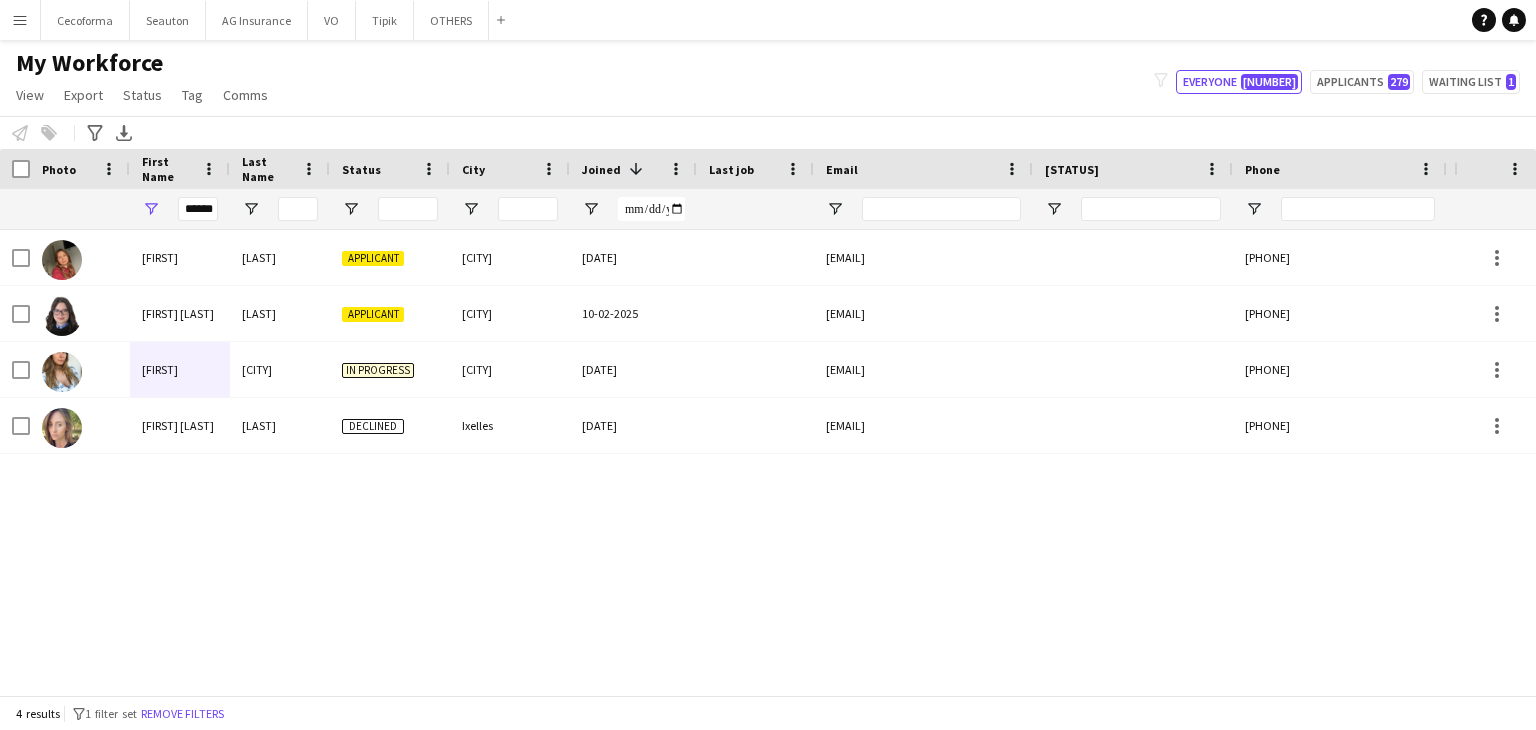click on "*****" at bounding box center (180, 209) 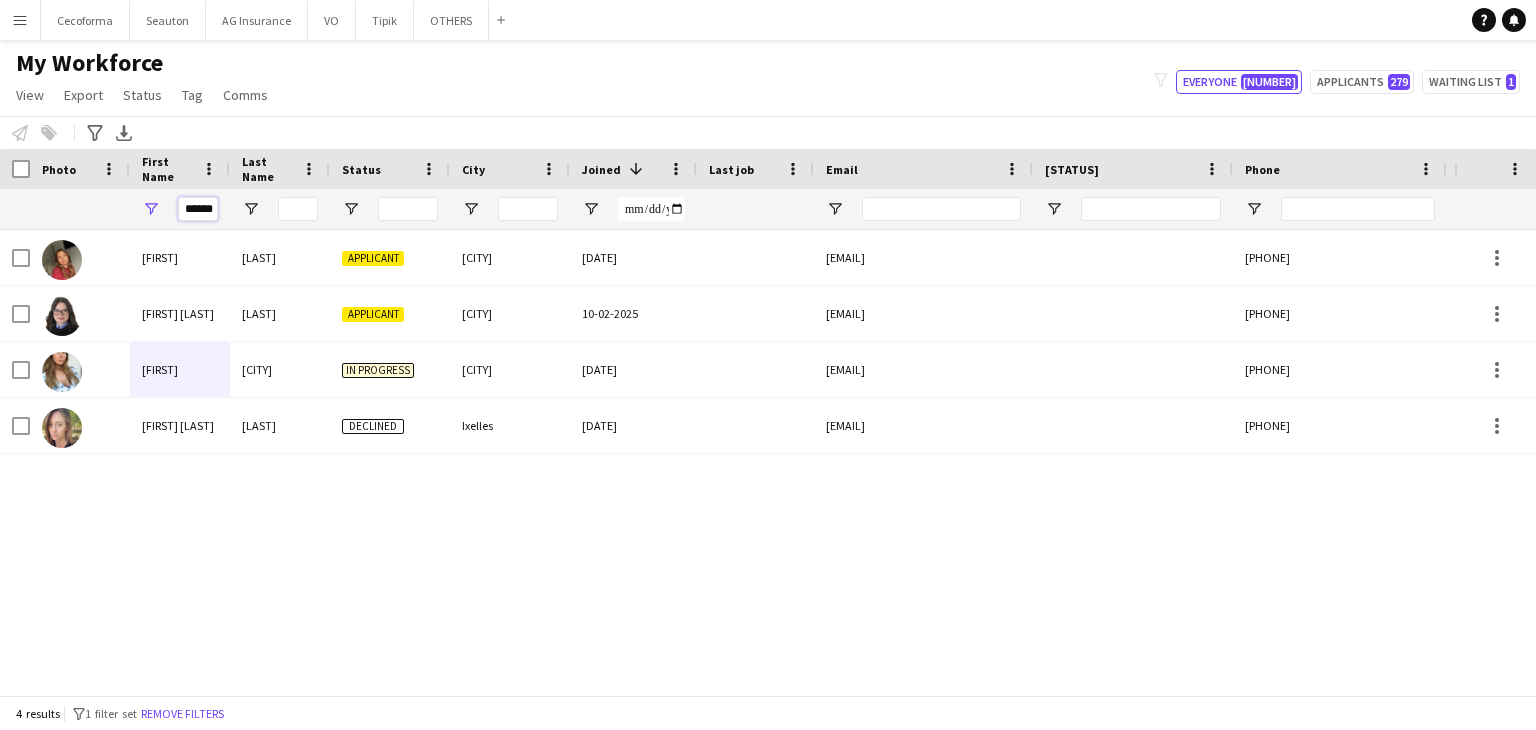 click on "*****" at bounding box center (198, 209) 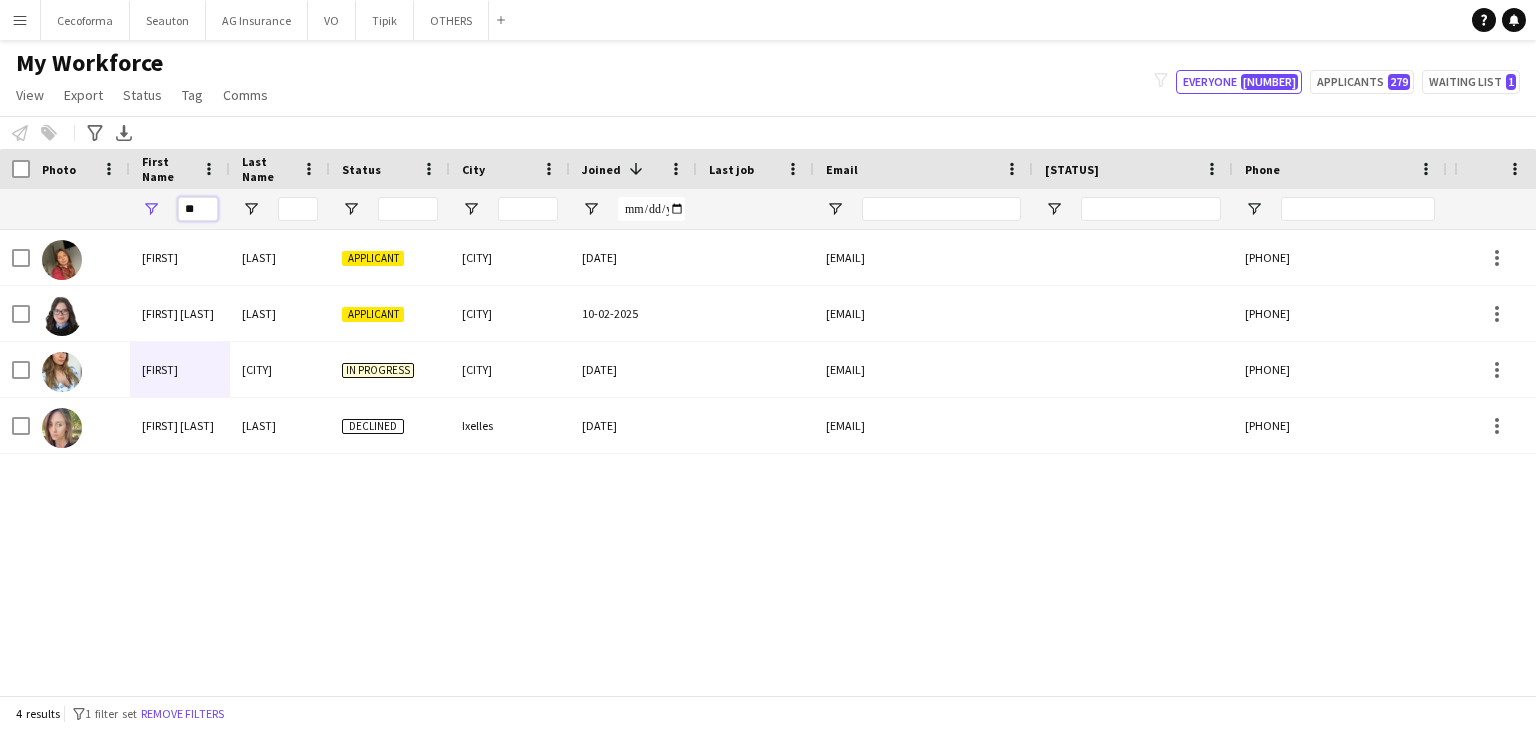 scroll, scrollTop: 0, scrollLeft: 0, axis: both 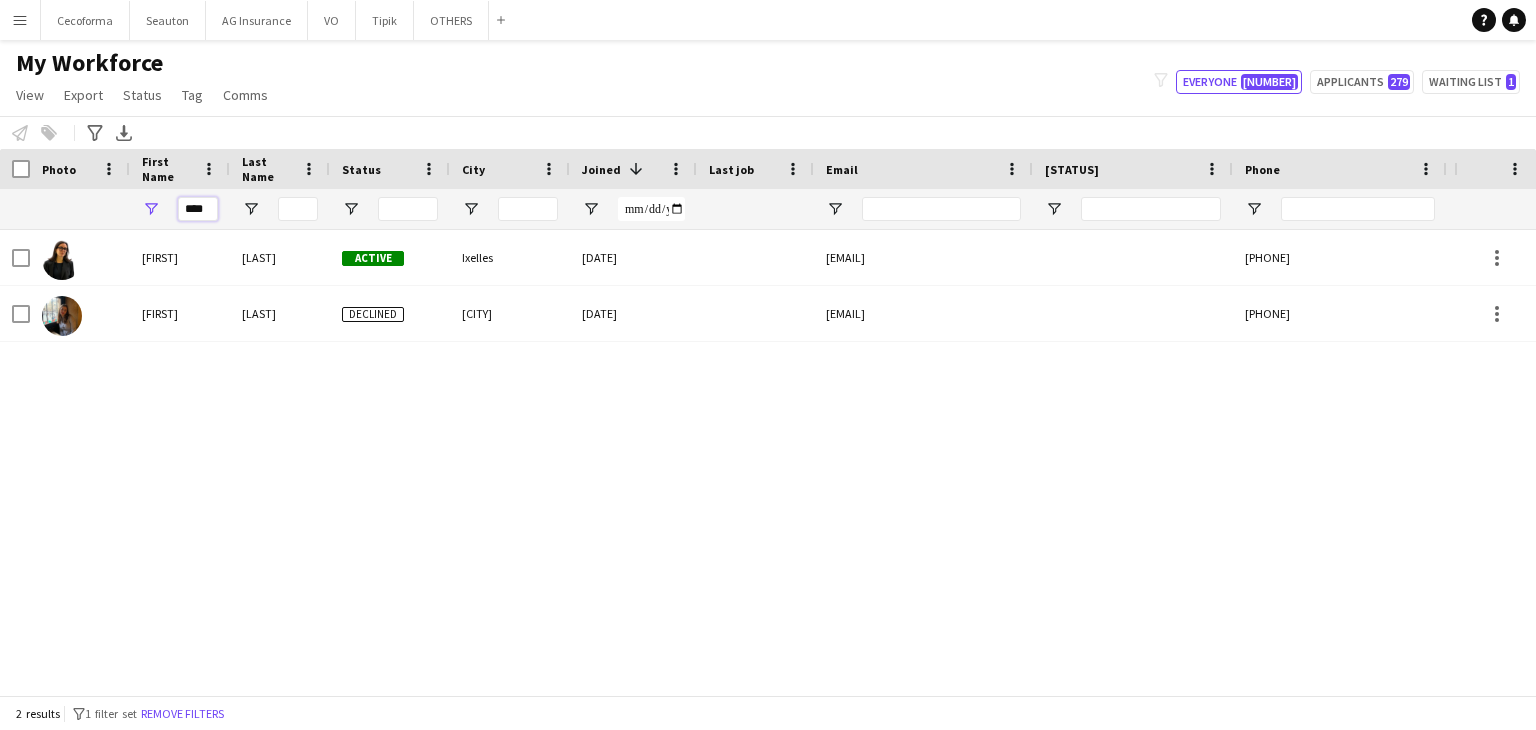drag, startPoint x: 183, startPoint y: 206, endPoint x: 516, endPoint y: 225, distance: 333.5416 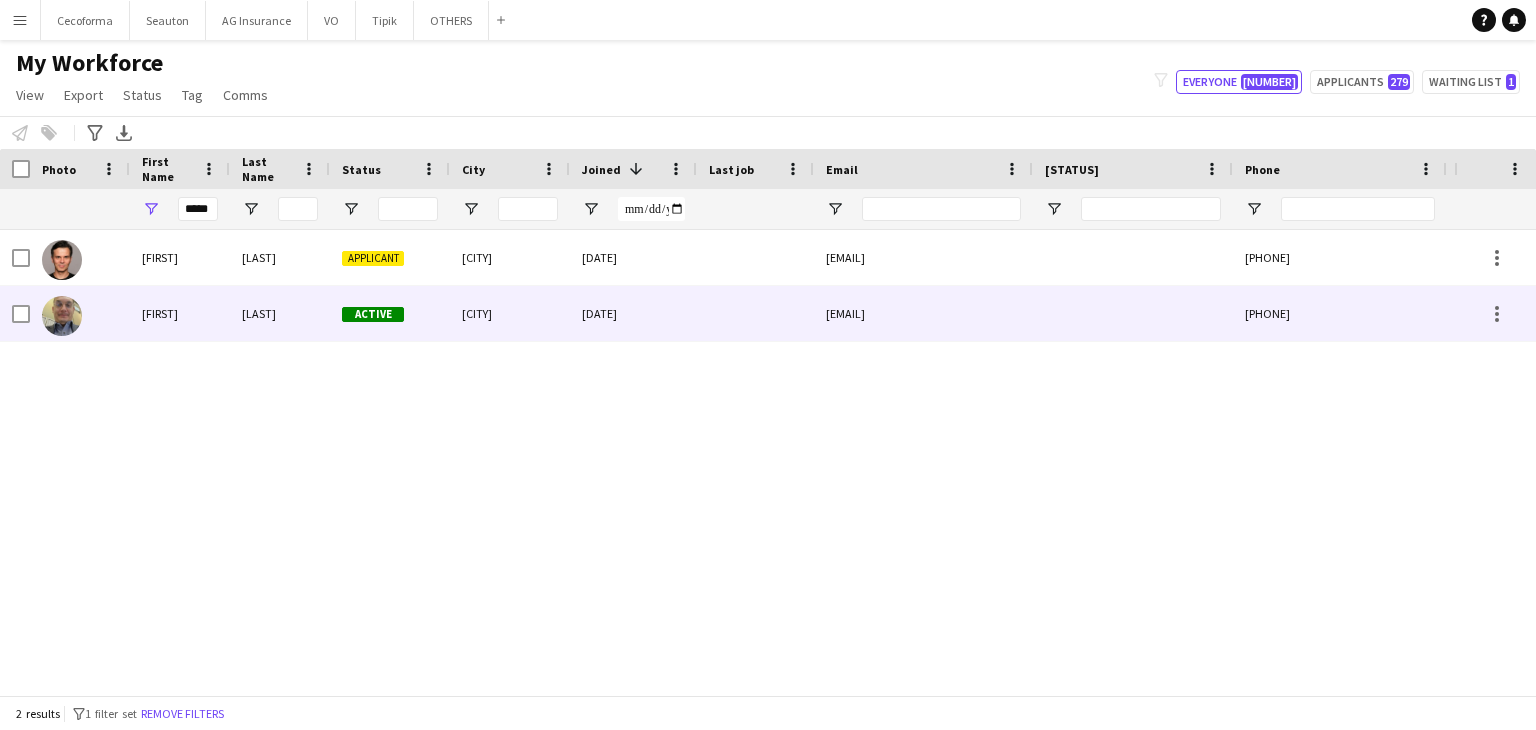 click at bounding box center [62, 316] 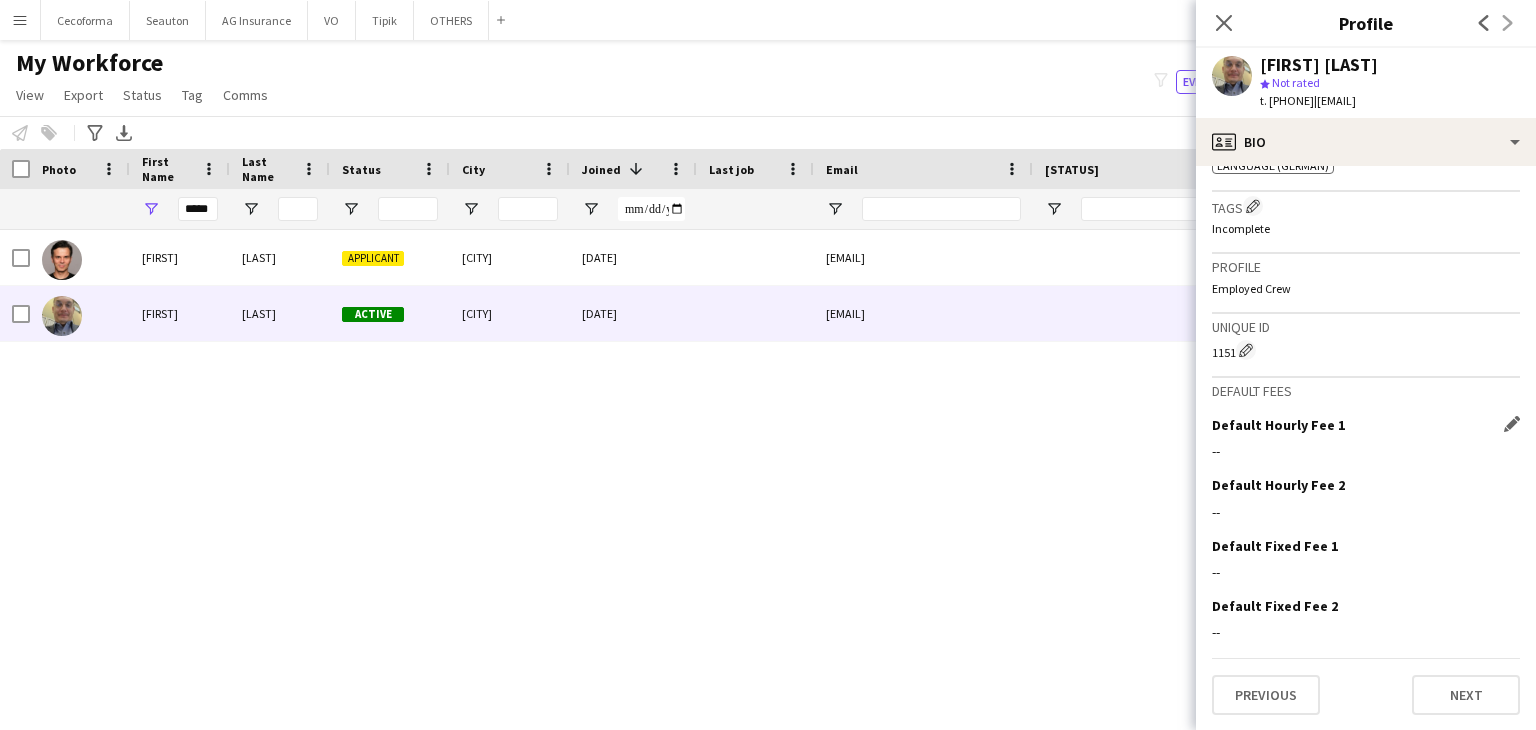 scroll, scrollTop: 831, scrollLeft: 0, axis: vertical 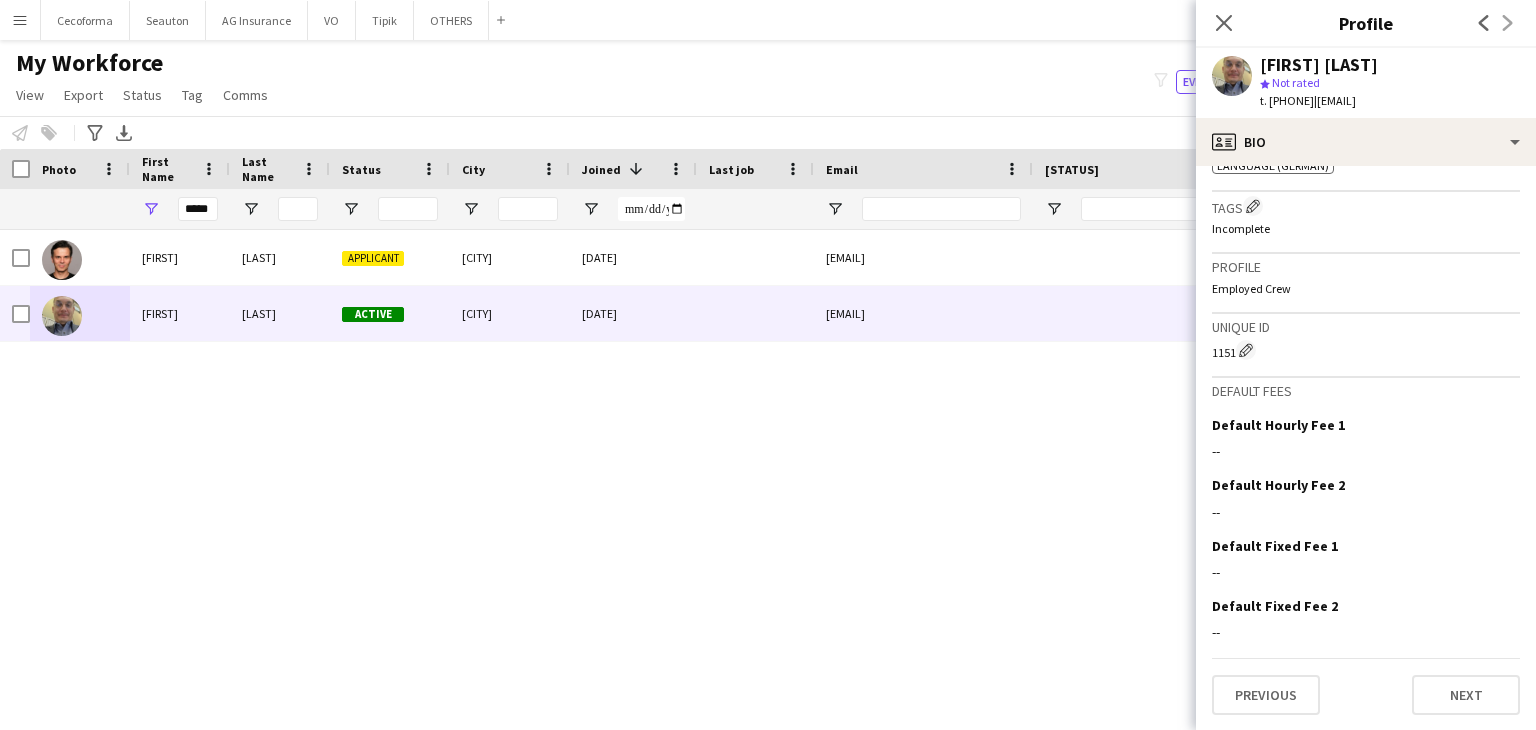 click on "[FIRST] [LAST] Applicant [CITY] [DATE] [EMAIL] [PHONE] [DATE] Employed Crew
[FIRST] [LAST] Active [CITY] [DATE] [EMAIL] [PHONE] [DATE] Employed Crew" at bounding box center (727, 455) 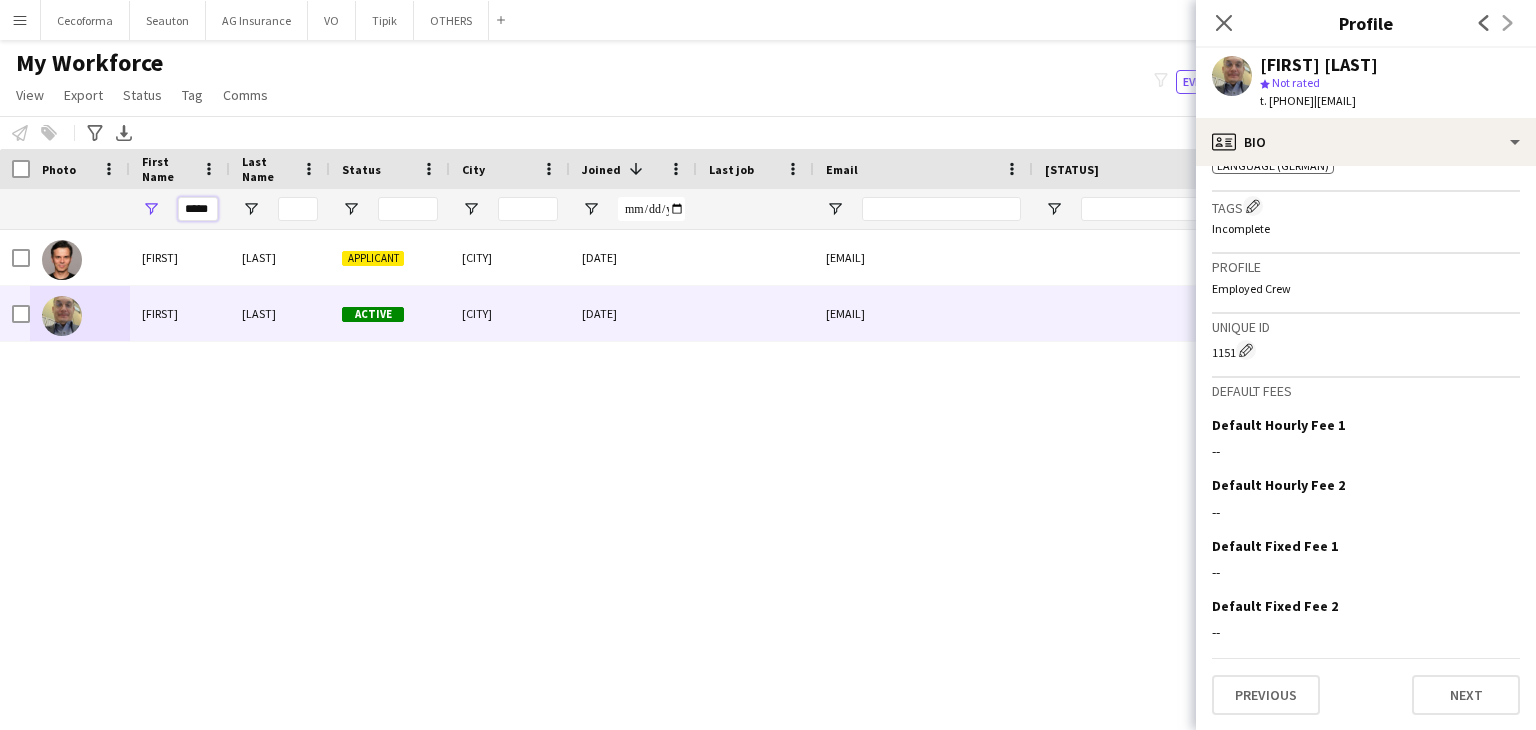 drag, startPoint x: 182, startPoint y: 208, endPoint x: 642, endPoint y: 215, distance: 460.05325 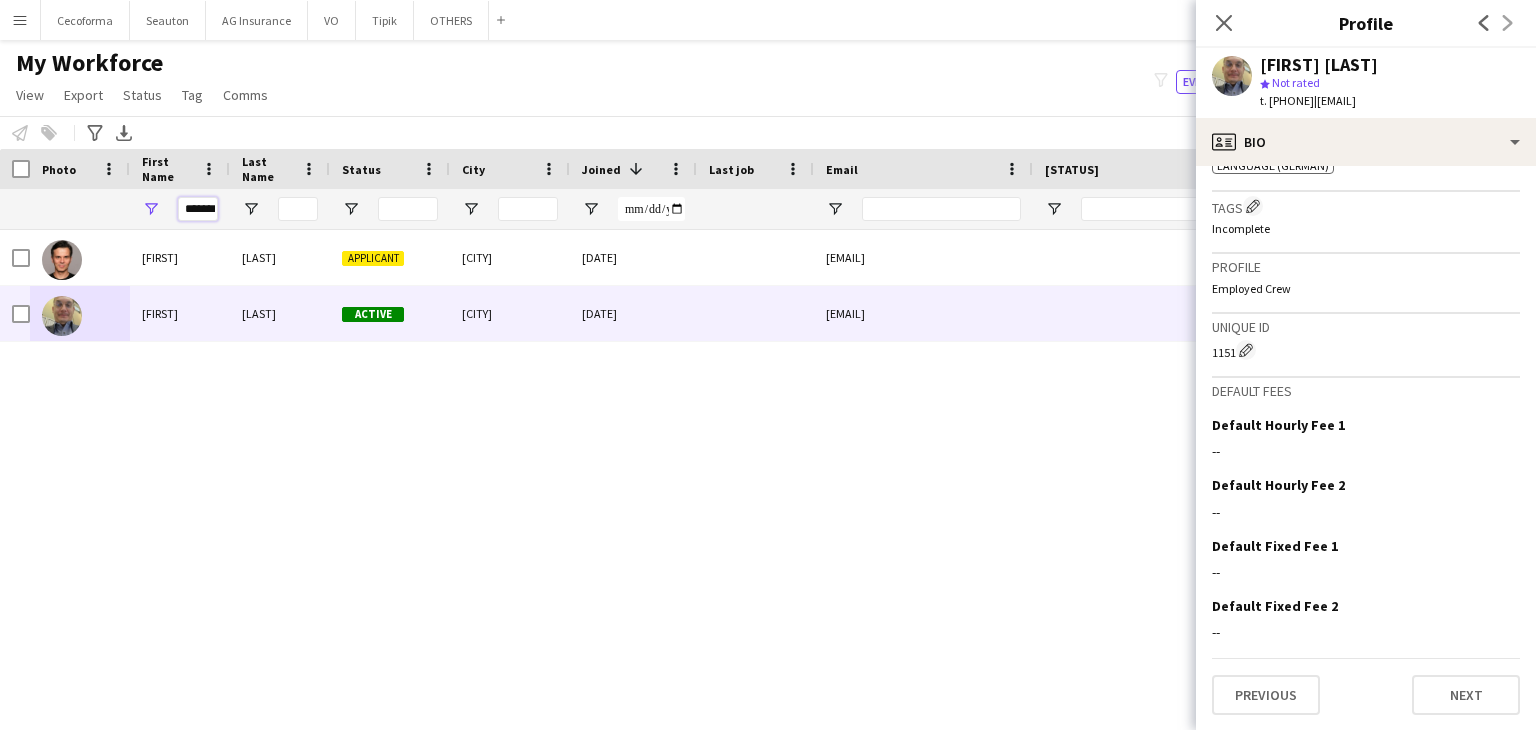 scroll, scrollTop: 0, scrollLeft: 4, axis: horizontal 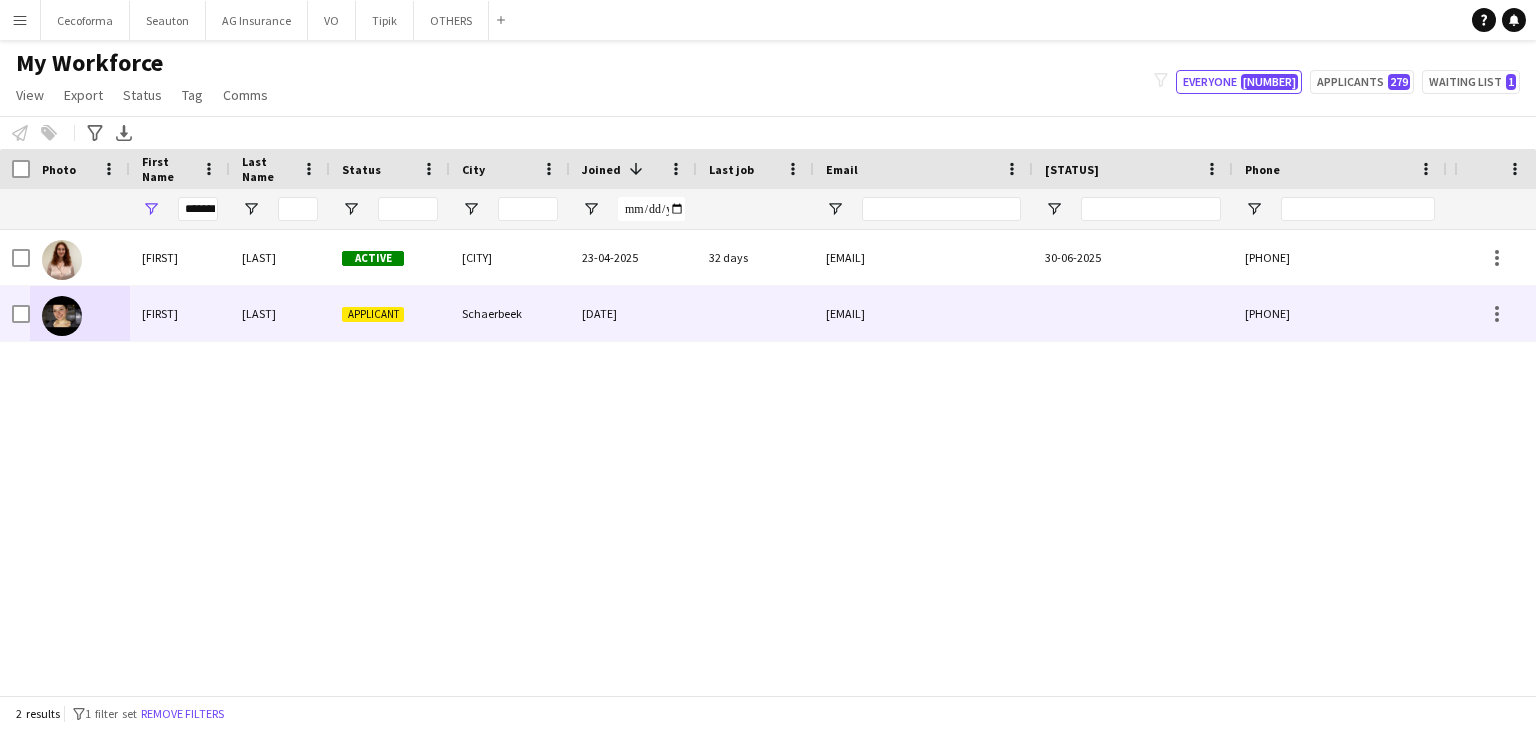 click on "[LAST]" at bounding box center [280, 313] 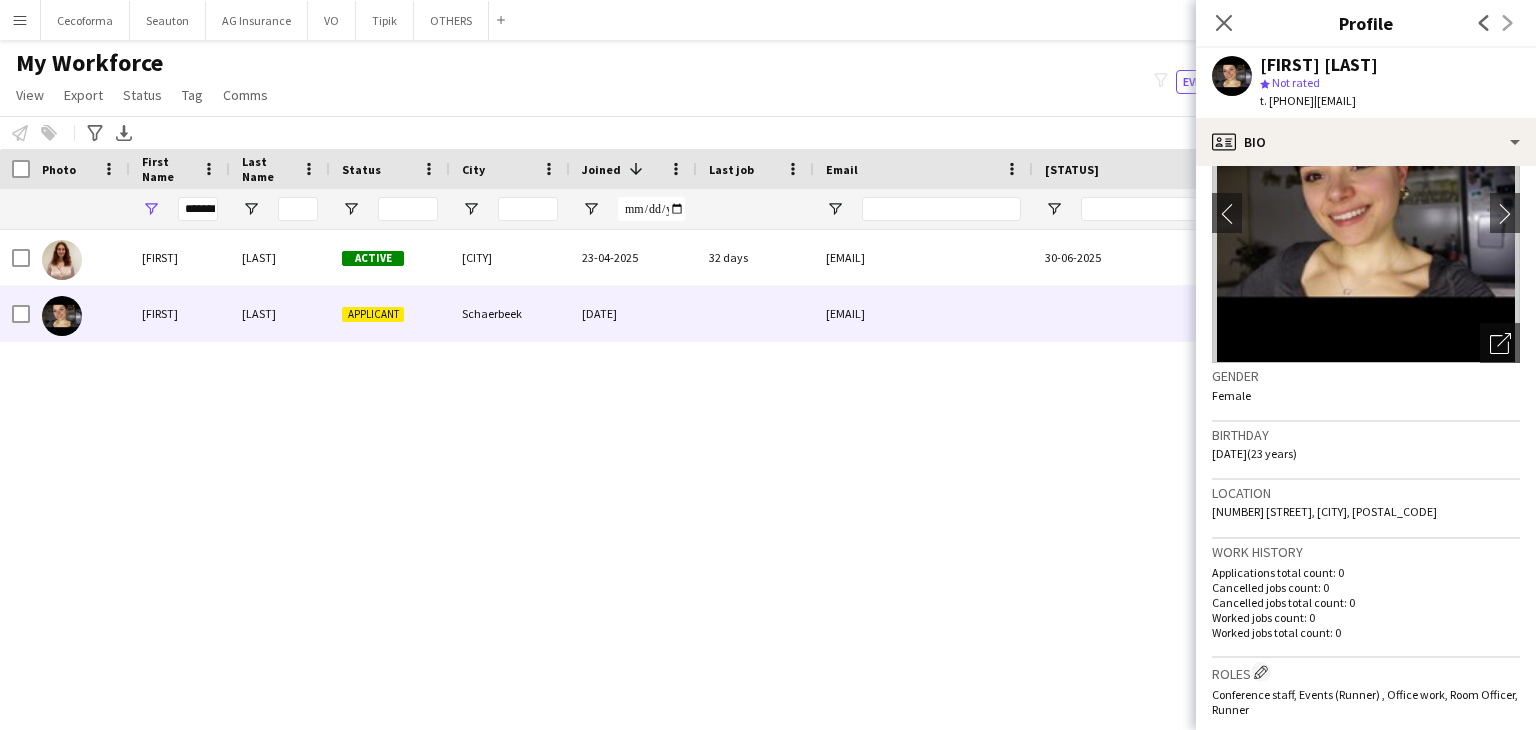 scroll, scrollTop: 0, scrollLeft: 0, axis: both 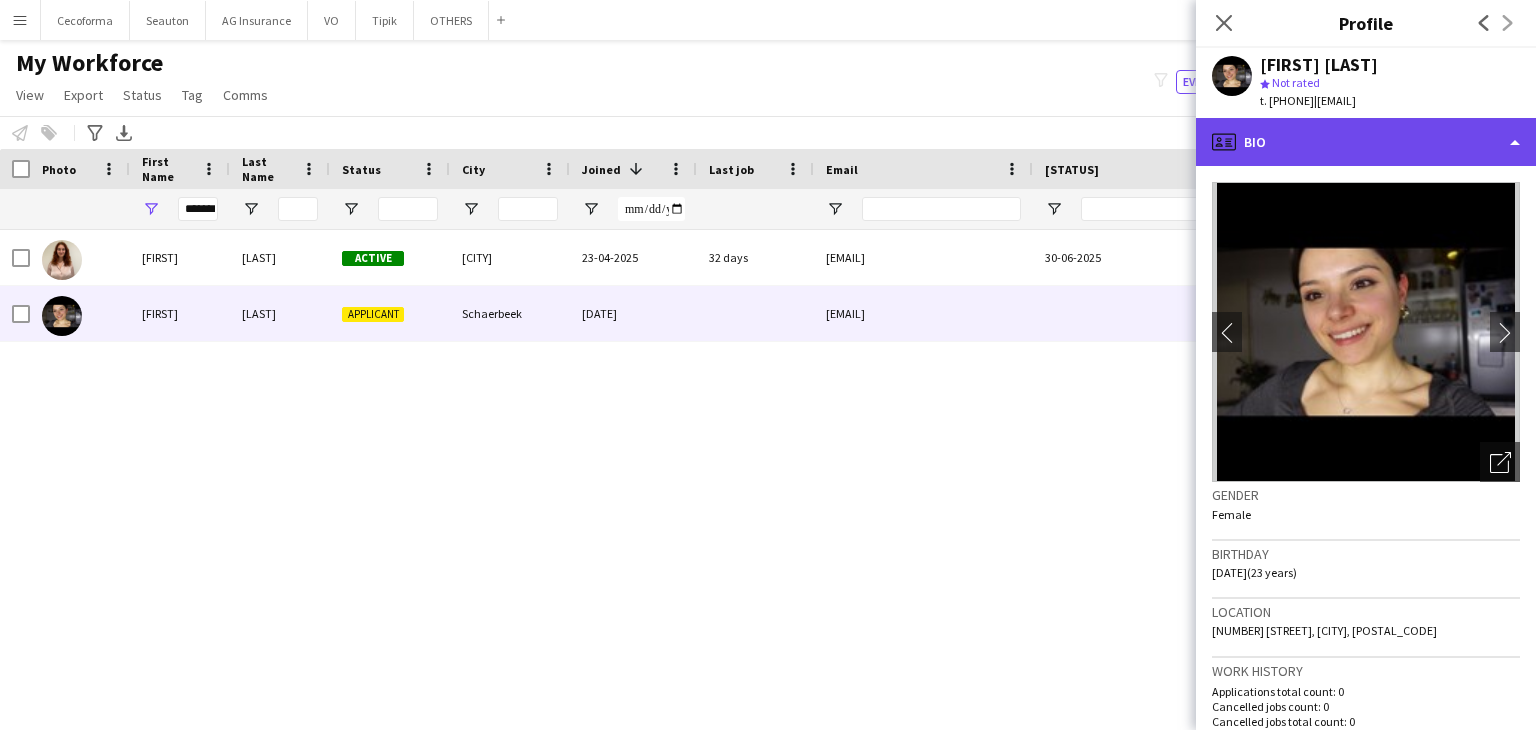 click on "profile
Bio" 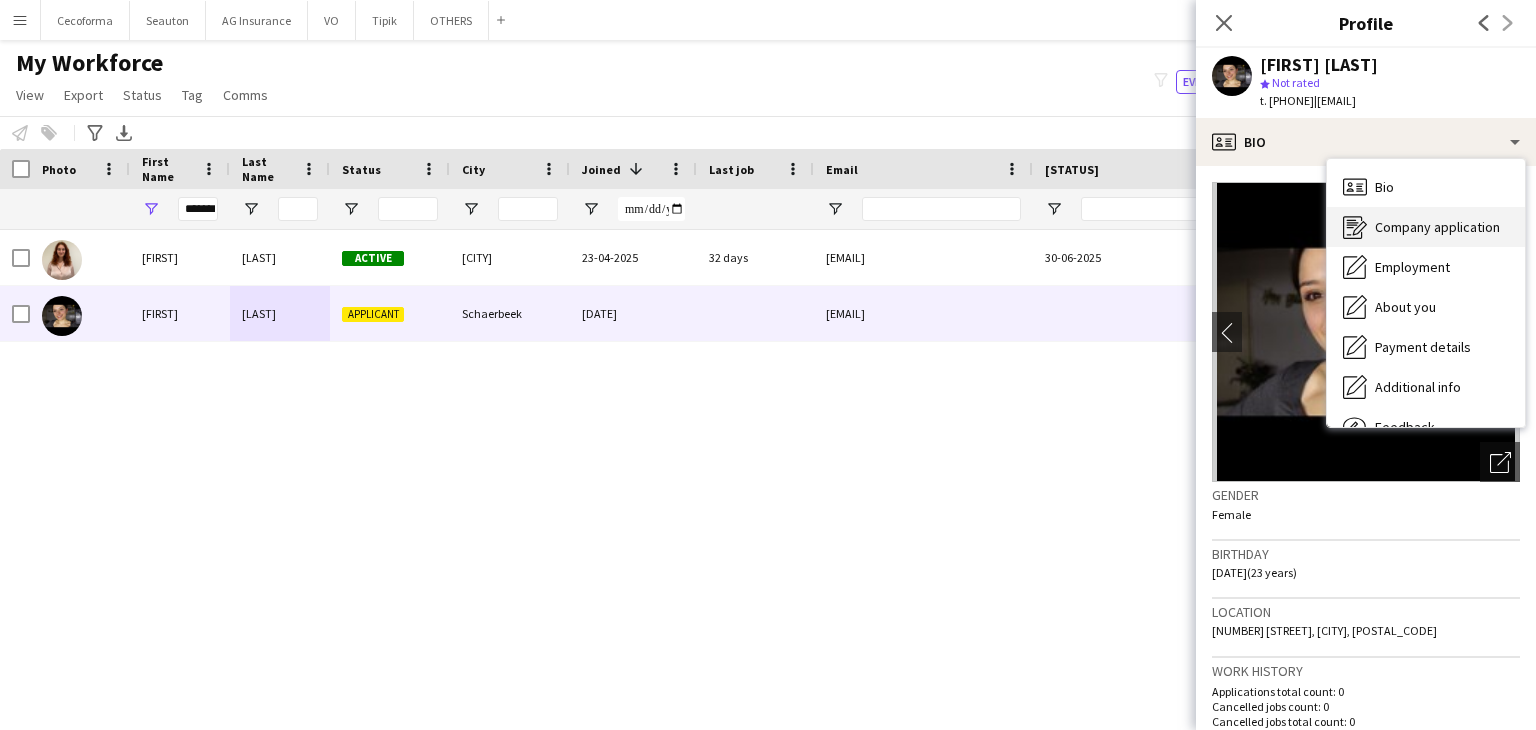 click on "Company application" at bounding box center [1437, 227] 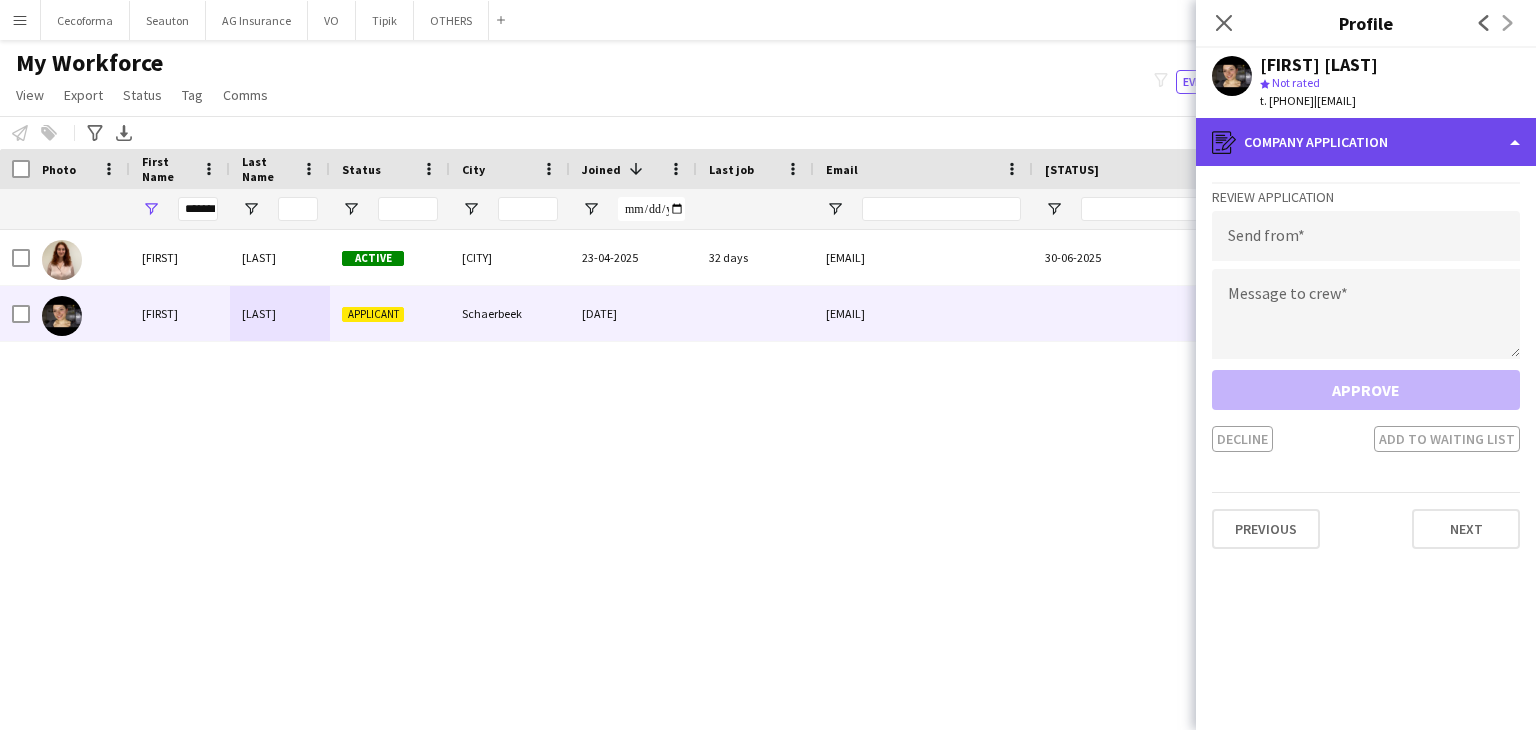 click on "register
Company application" 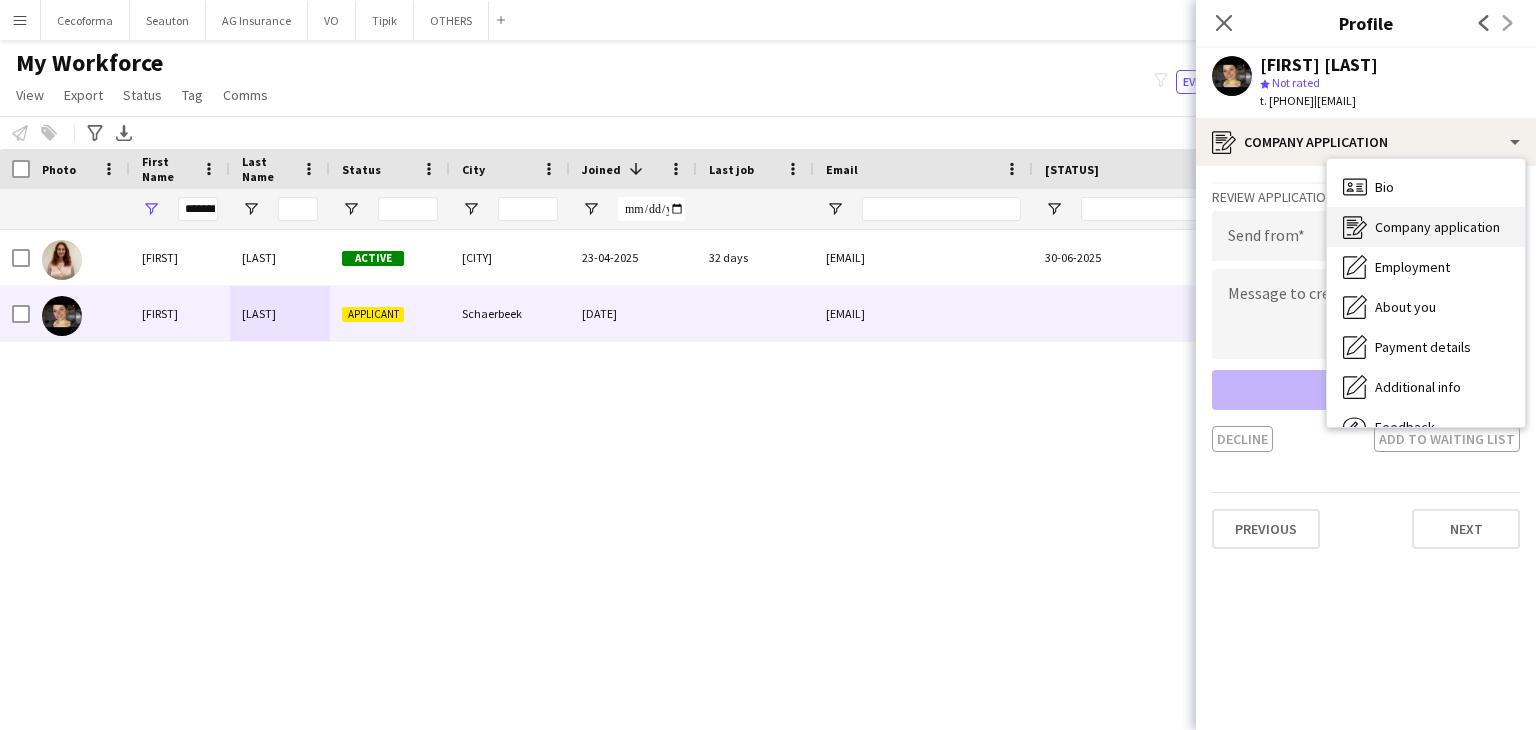click on "Company application
Company application" at bounding box center (1426, 227) 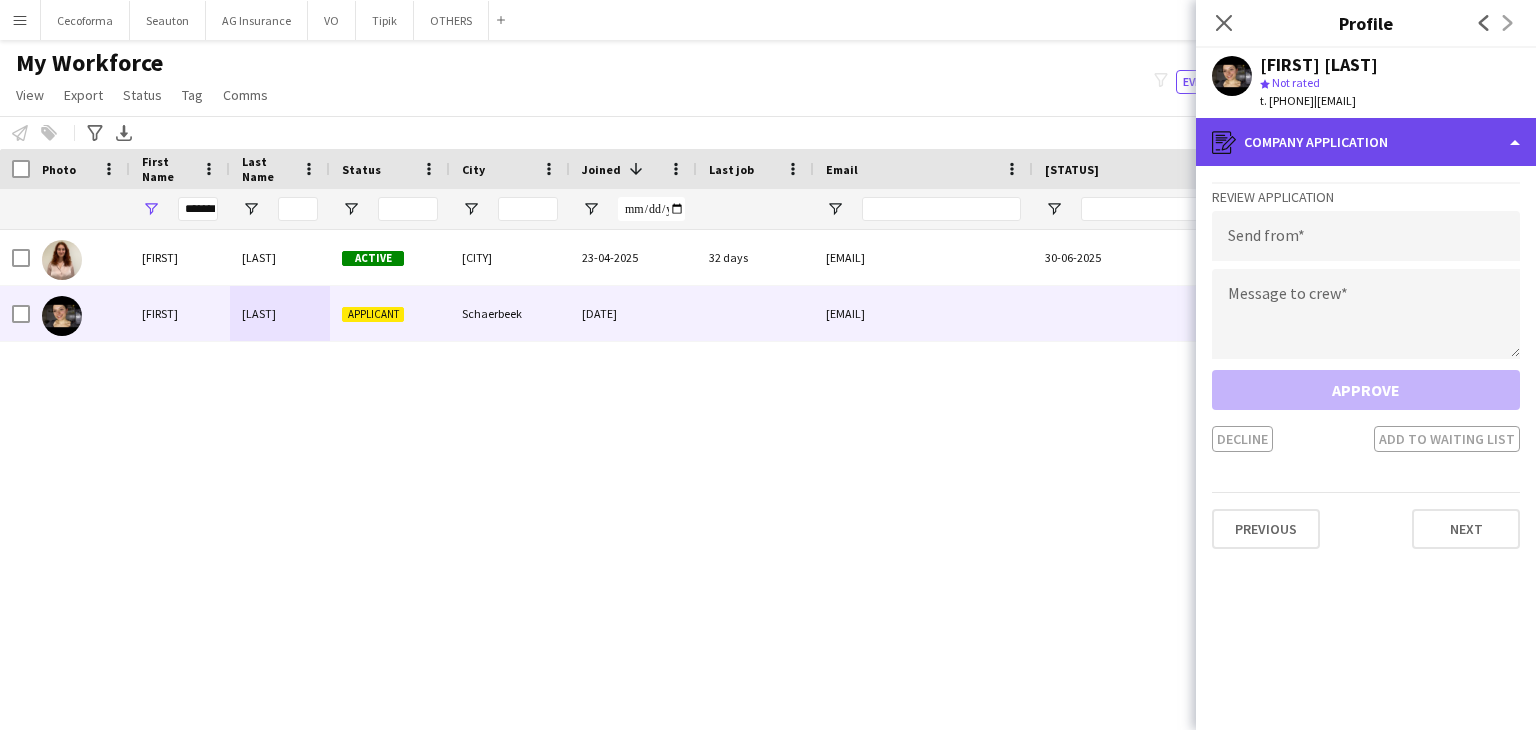 click on "register
Company application" 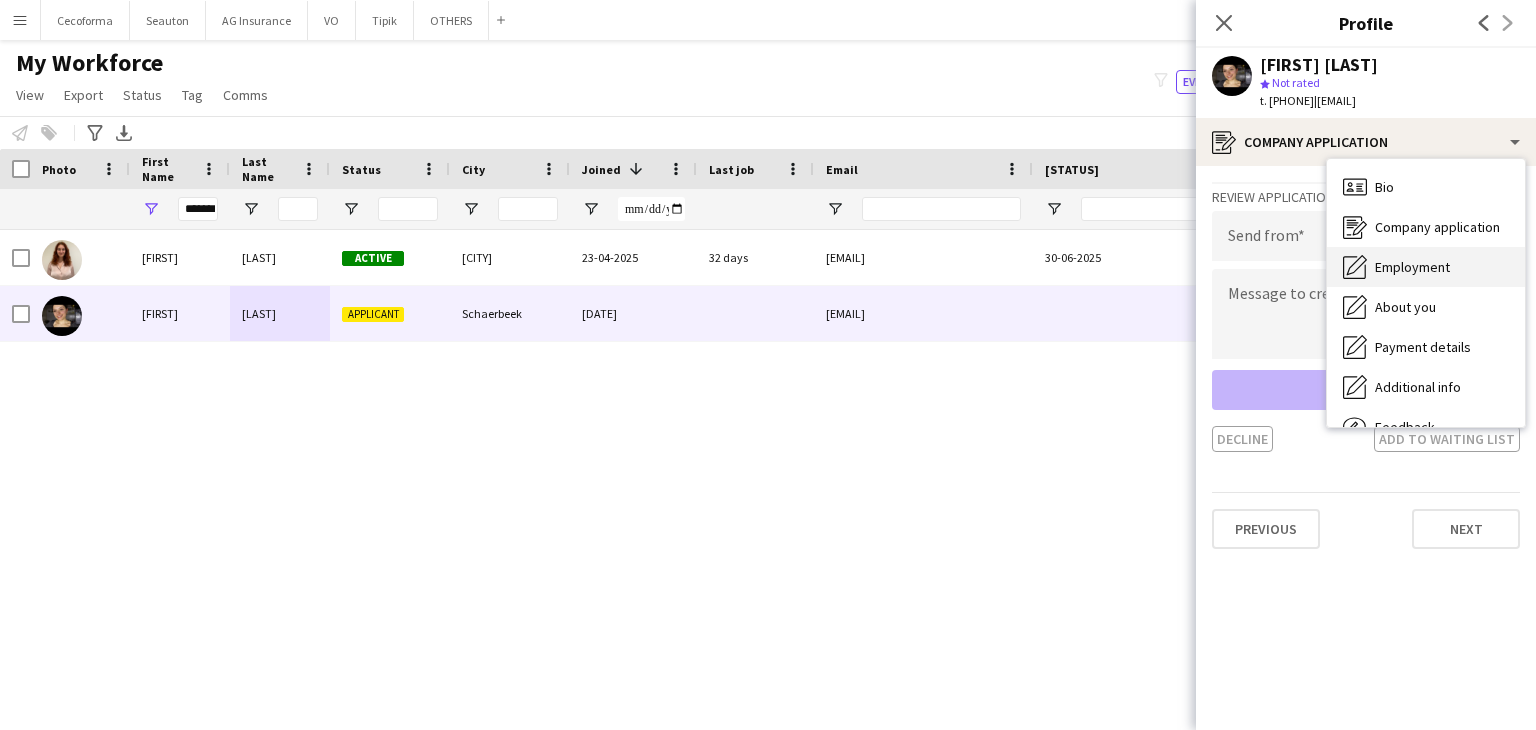 click on "Employment" at bounding box center [1412, 267] 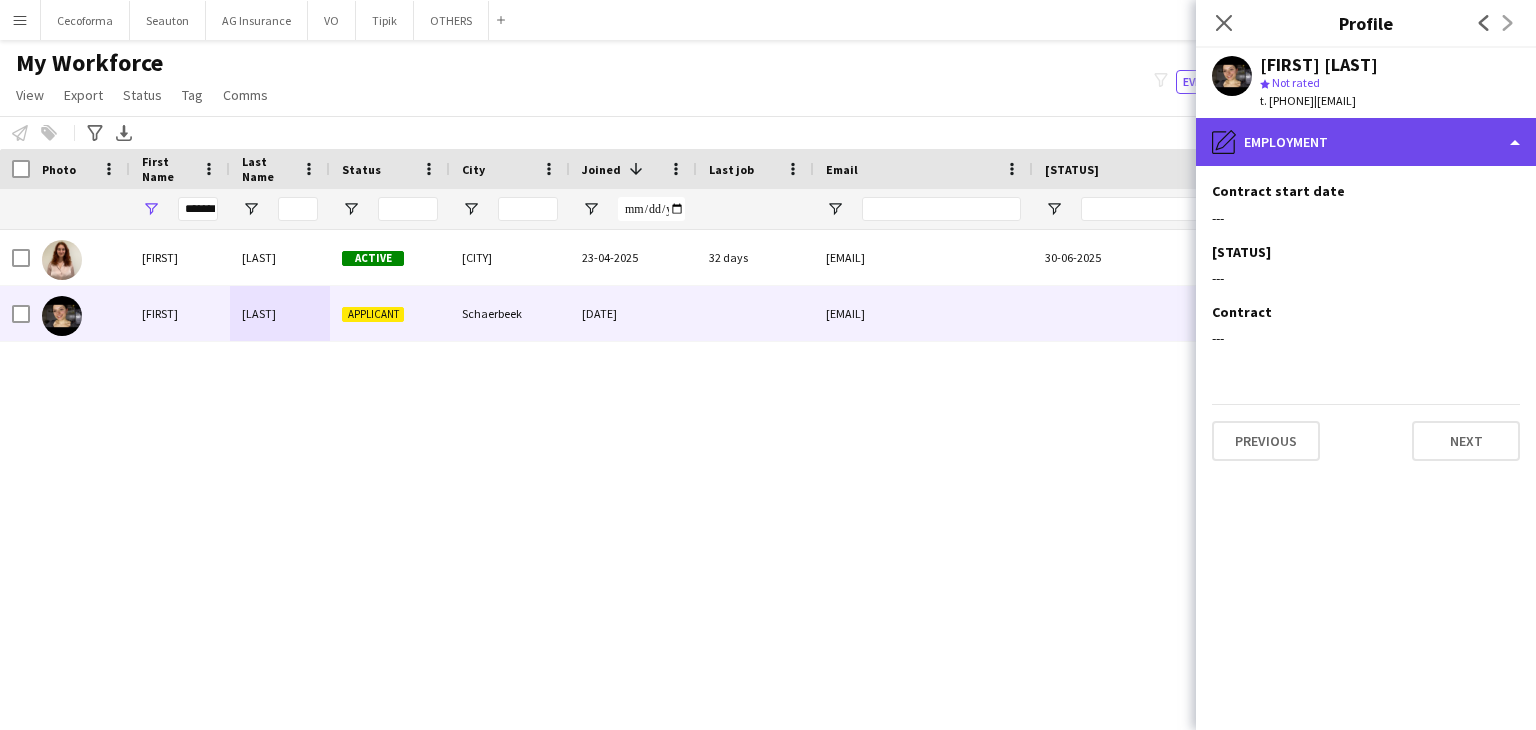 click on "pencil4
Employment" 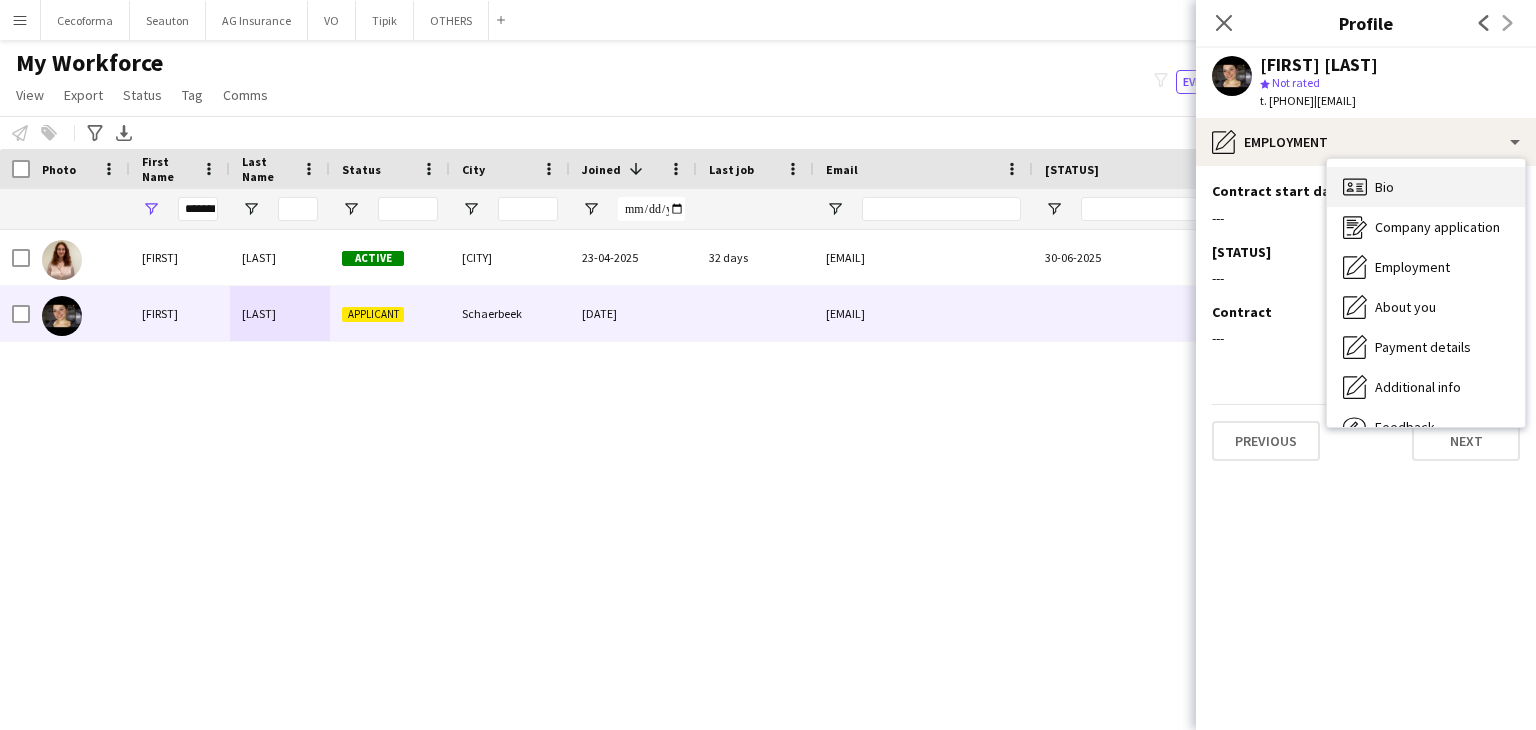 click on "Bio" at bounding box center [1384, 187] 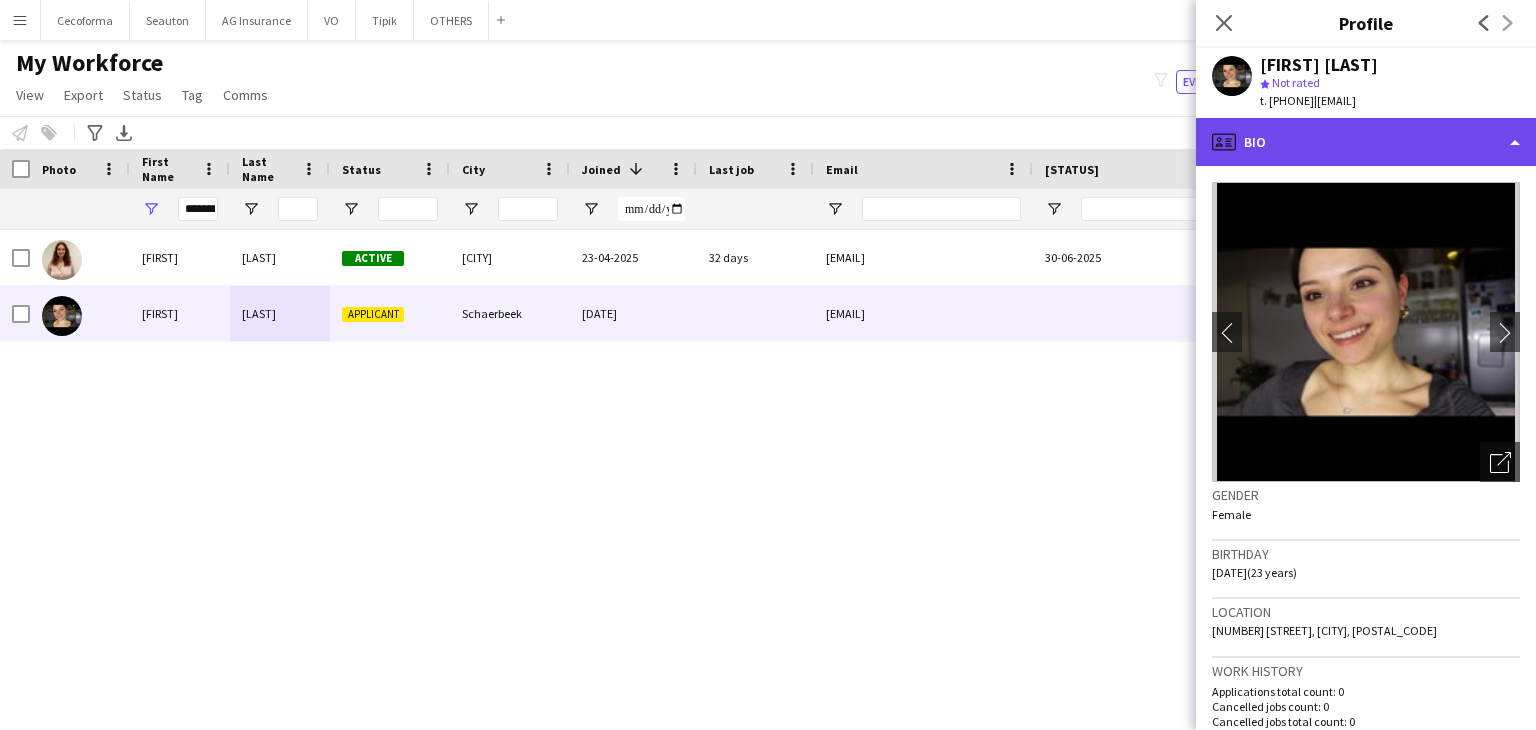 click on "profile
Bio" 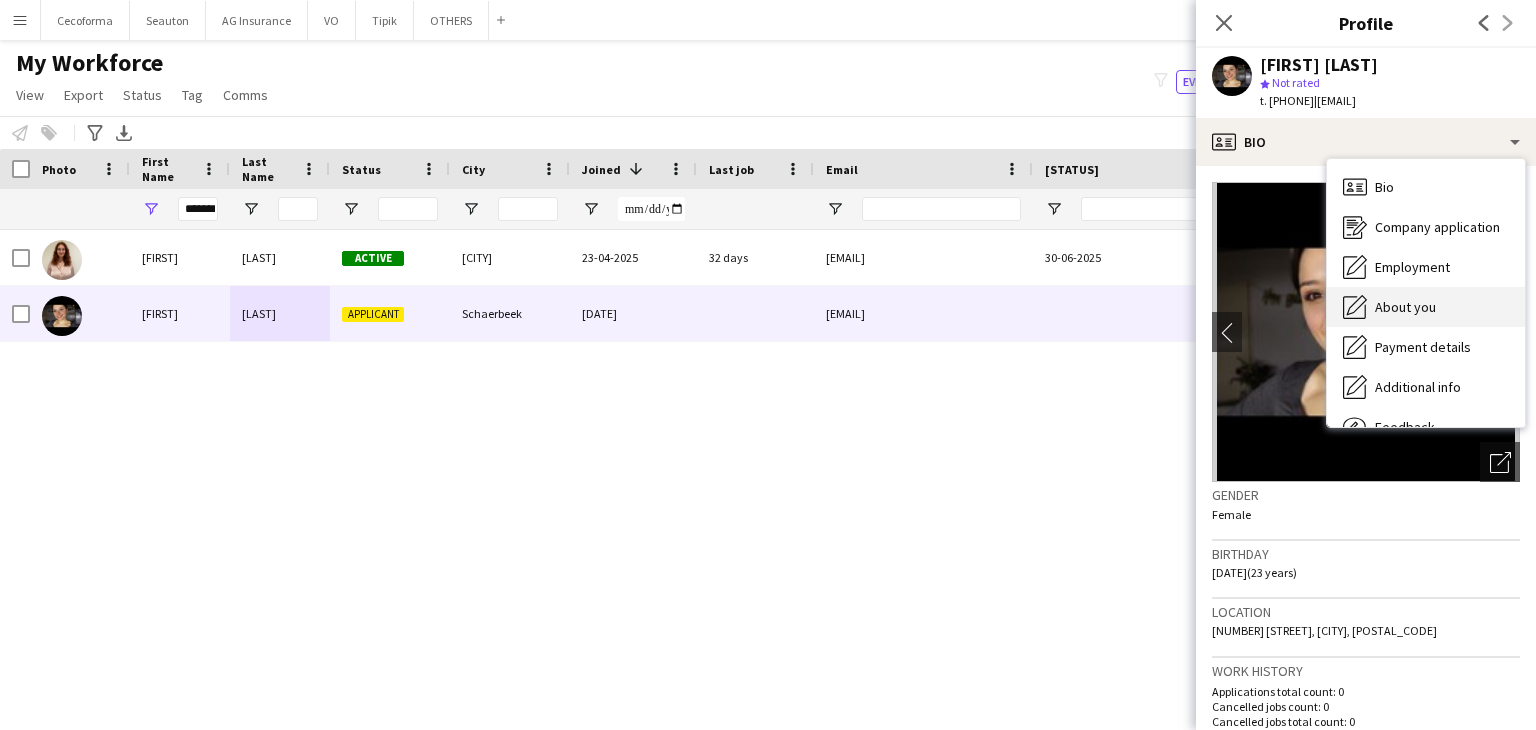 click on "About you
About you" at bounding box center [1426, 307] 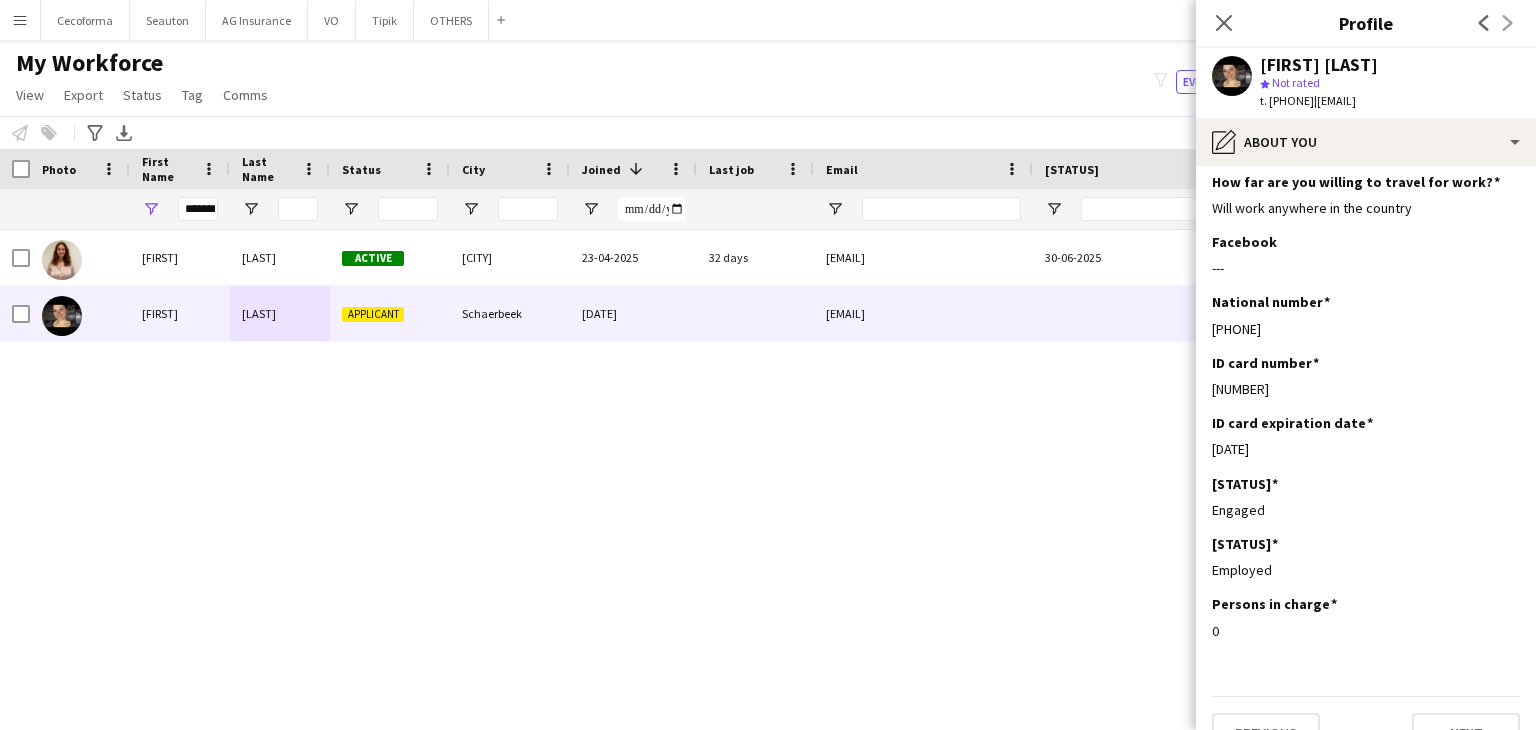 scroll, scrollTop: 156, scrollLeft: 0, axis: vertical 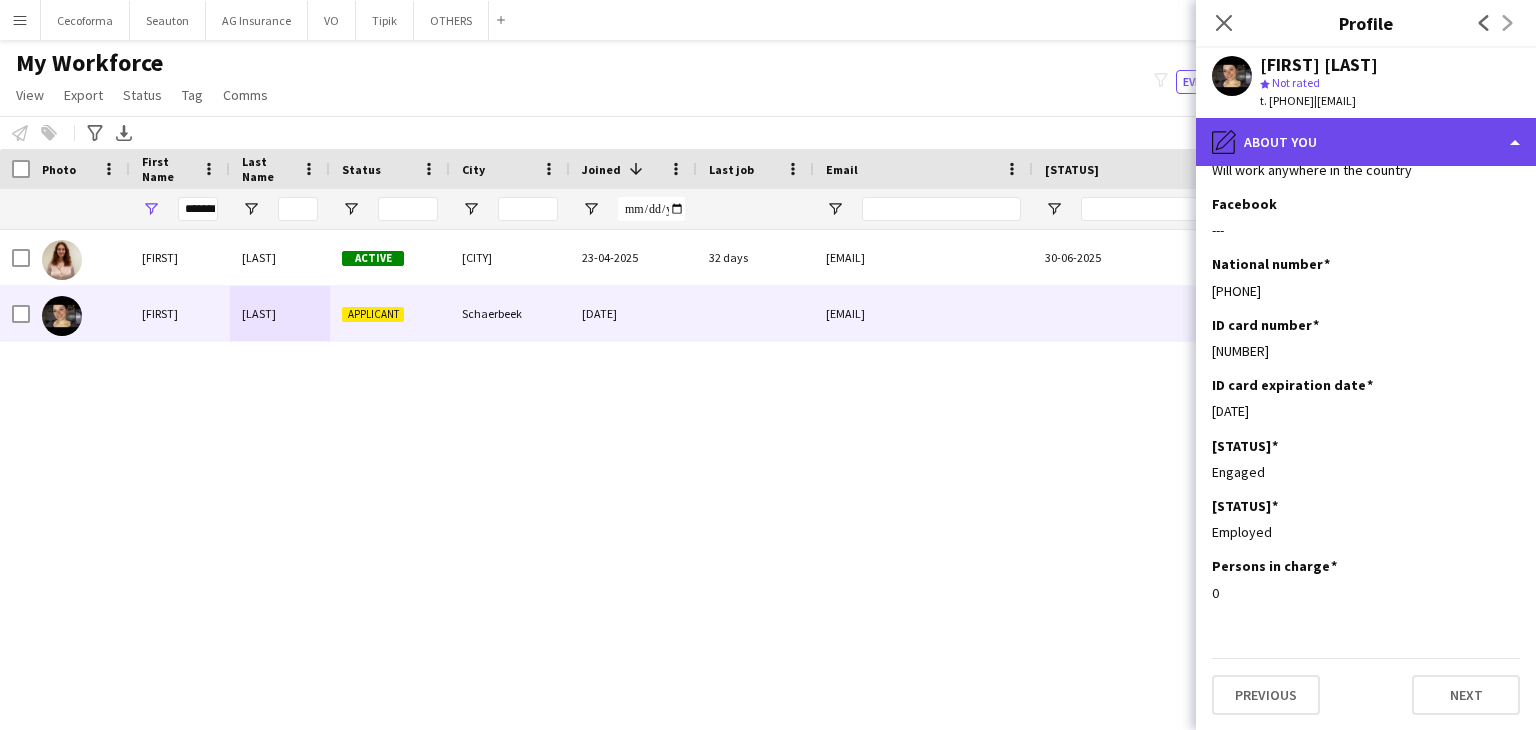 click on "pencil4
About you" 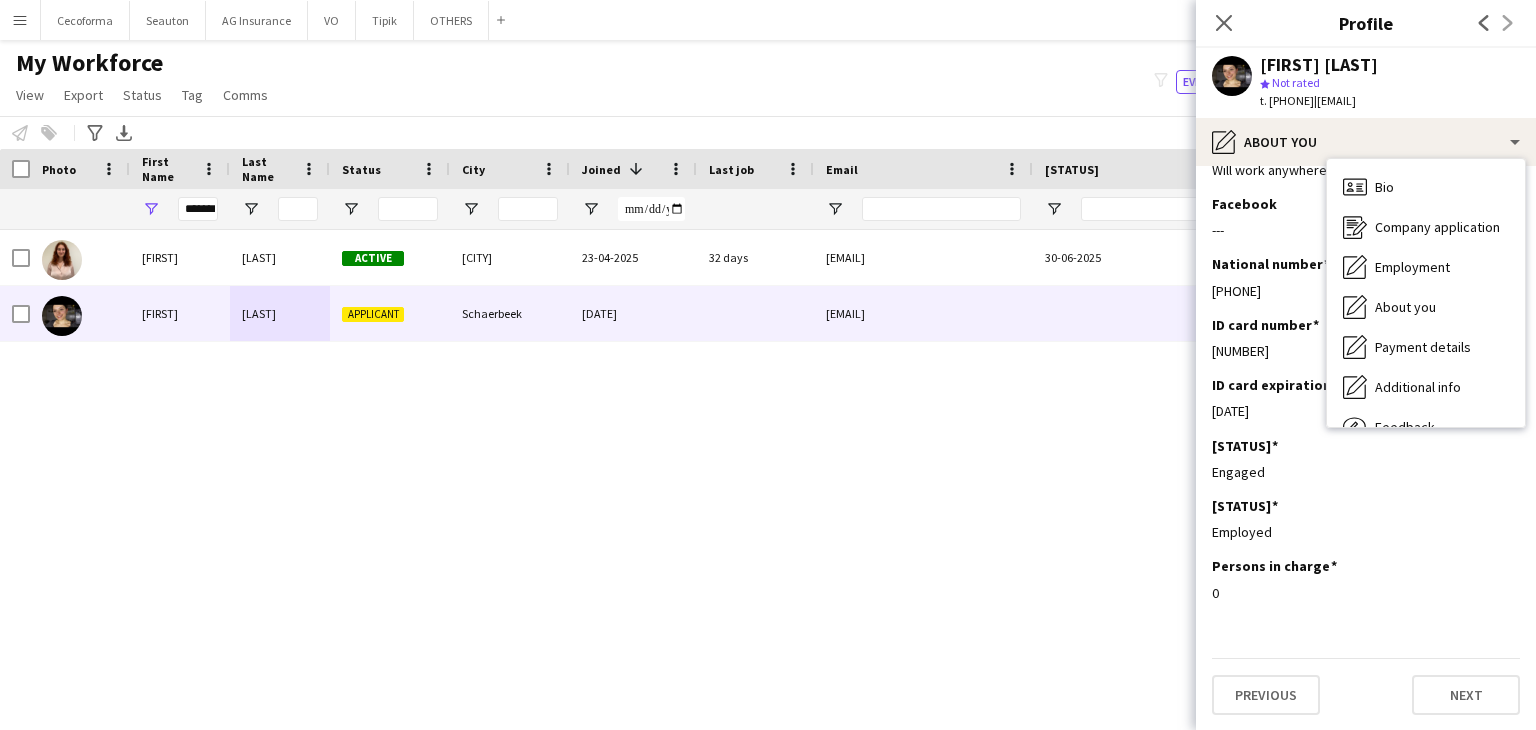 click on "[FIRST] [LAST] Active [CITY] [DATE] [DURATION] [EMAIL] [DATE] [PHONE] [DATE] Employed Crew
[FIRST] [LAST] Applicant [CITY] [DATE] [EMAIL] [PHONE] [DATE] Employed Crew" at bounding box center [727, 455] 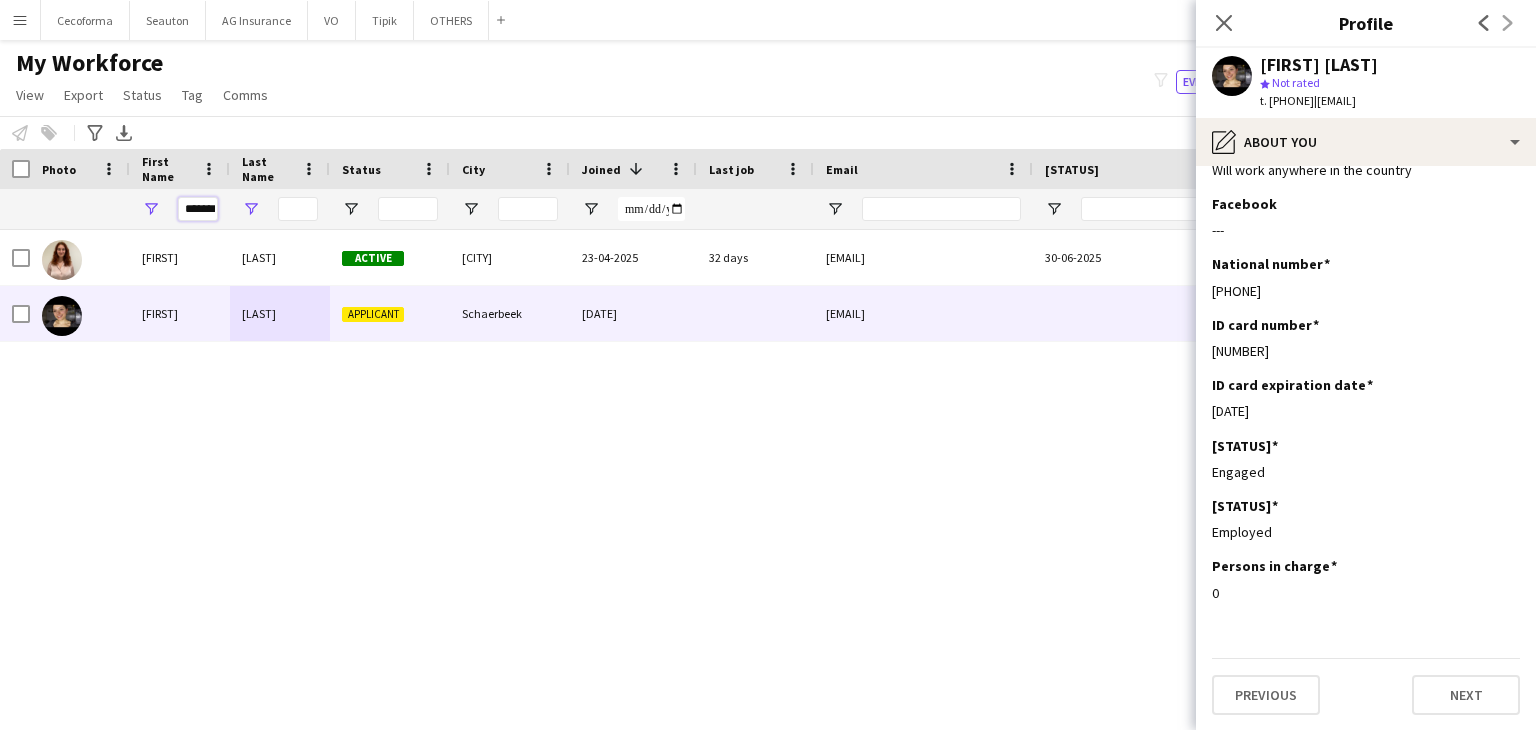 drag, startPoint x: 184, startPoint y: 212, endPoint x: 251, endPoint y: 216, distance: 67.11929 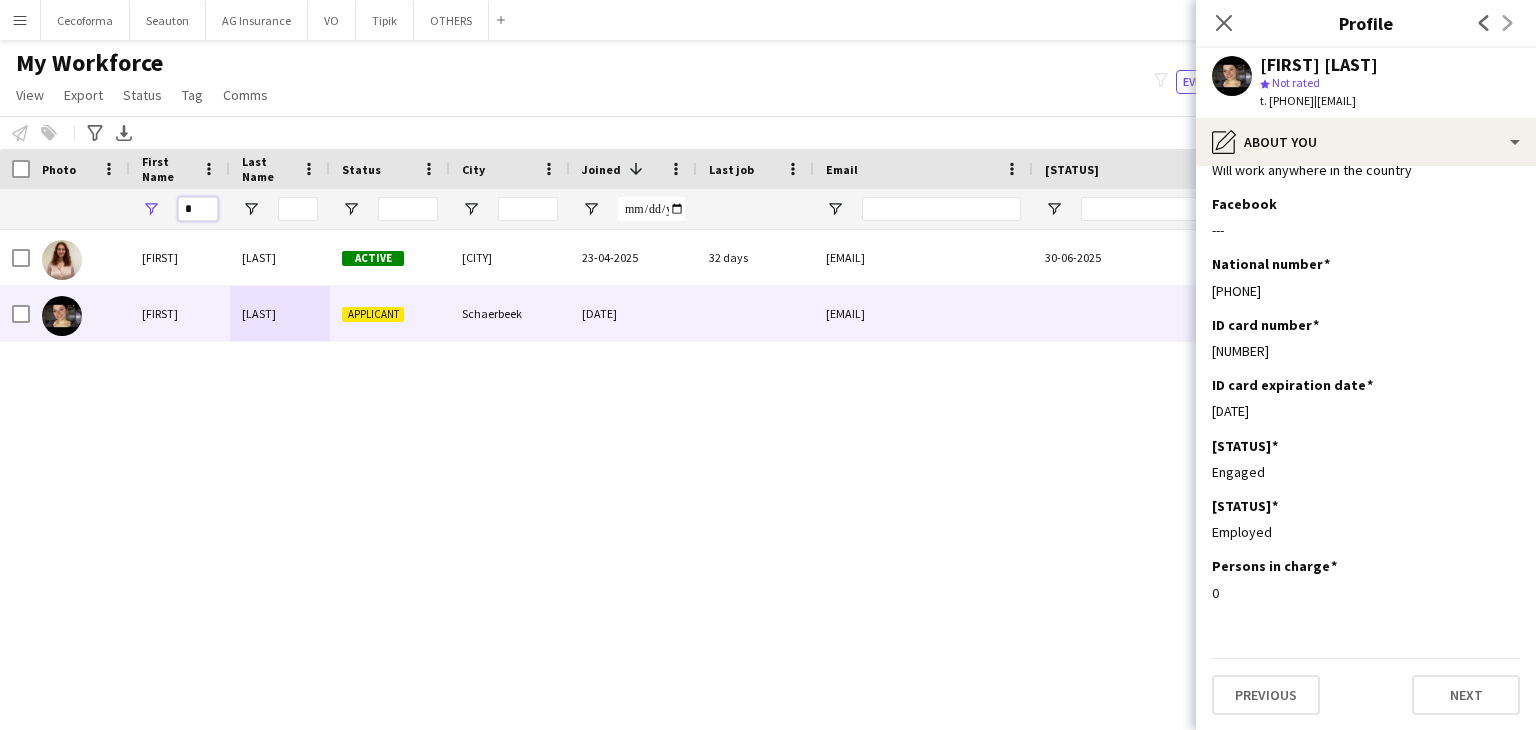 scroll, scrollTop: 0, scrollLeft: 0, axis: both 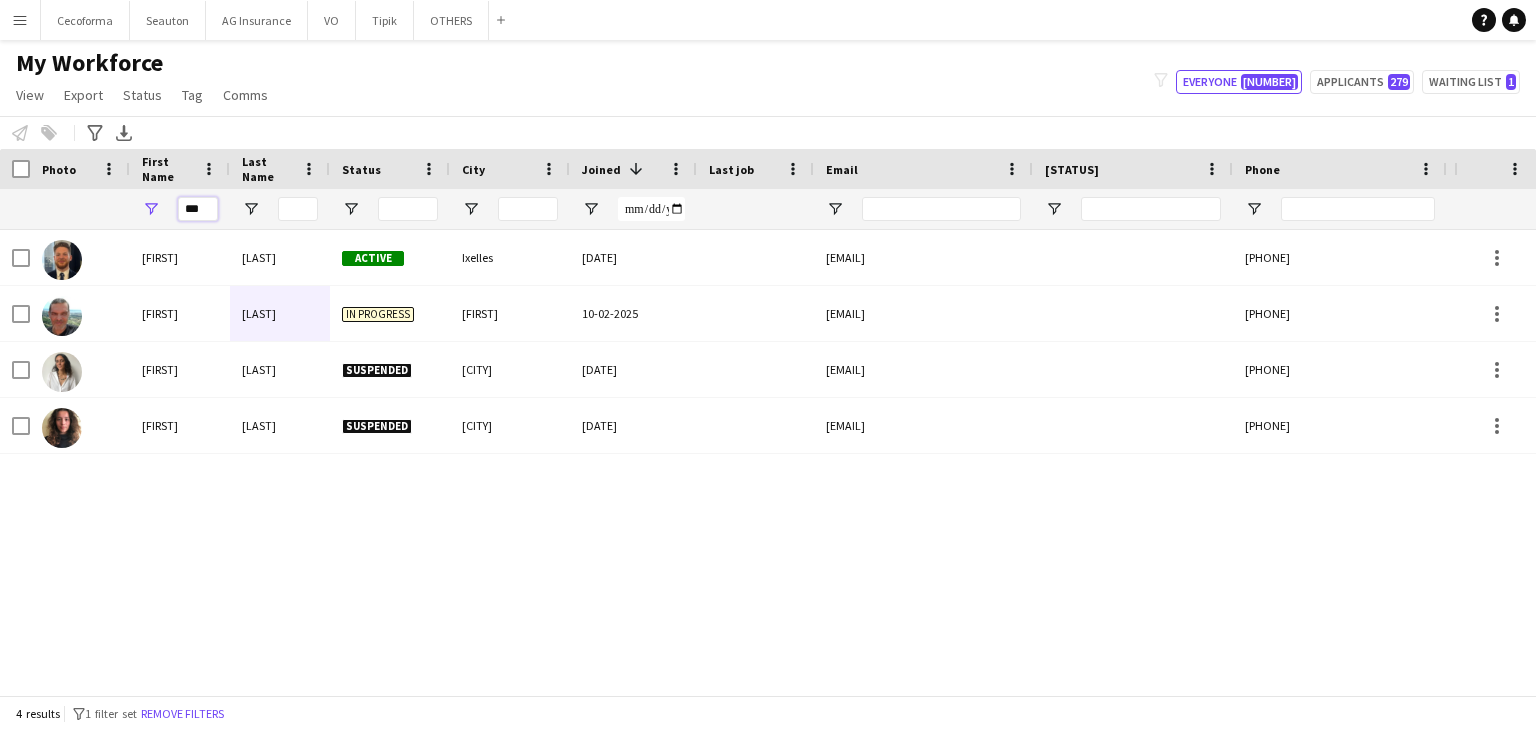 drag, startPoint x: 208, startPoint y: 207, endPoint x: 120, endPoint y: 228, distance: 90.47099 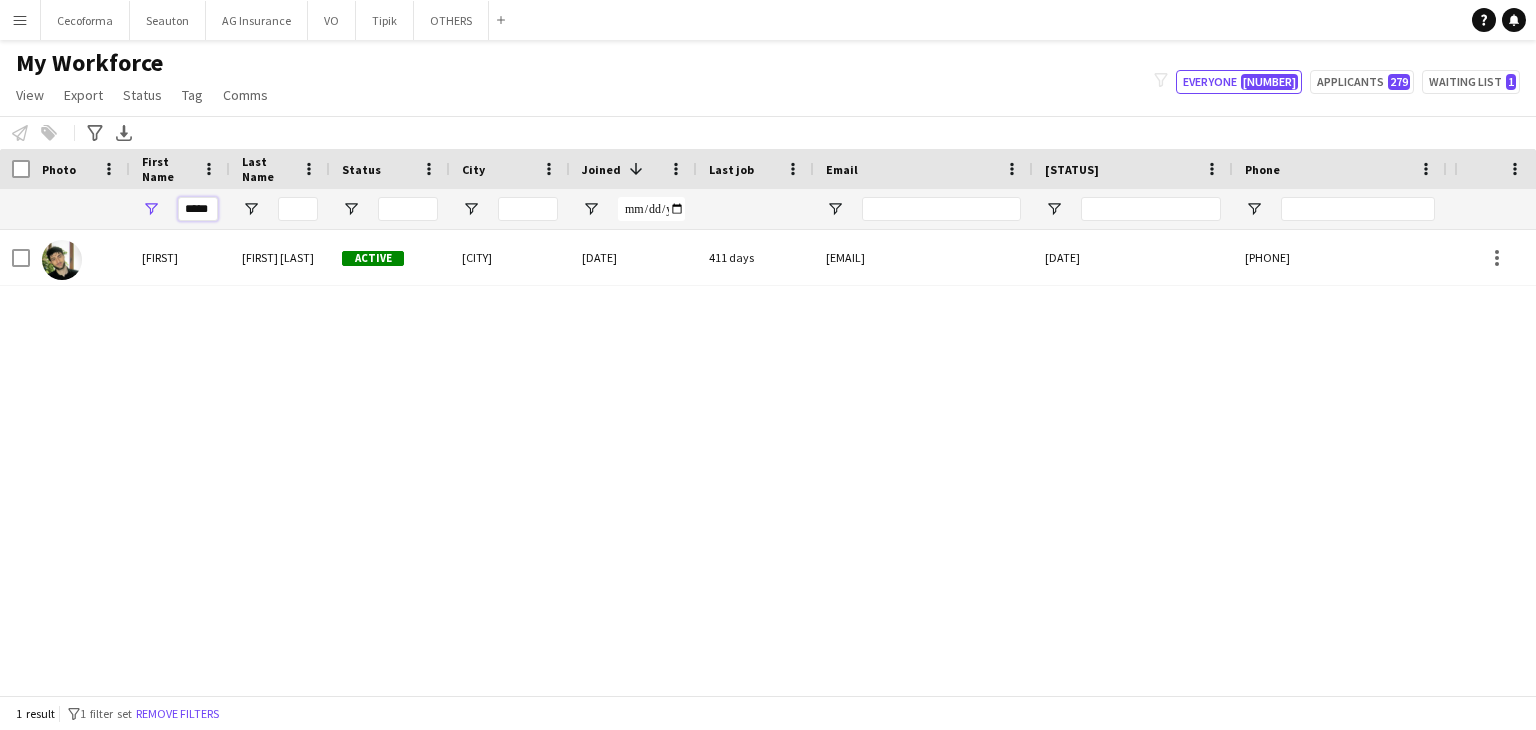 type on "*****" 